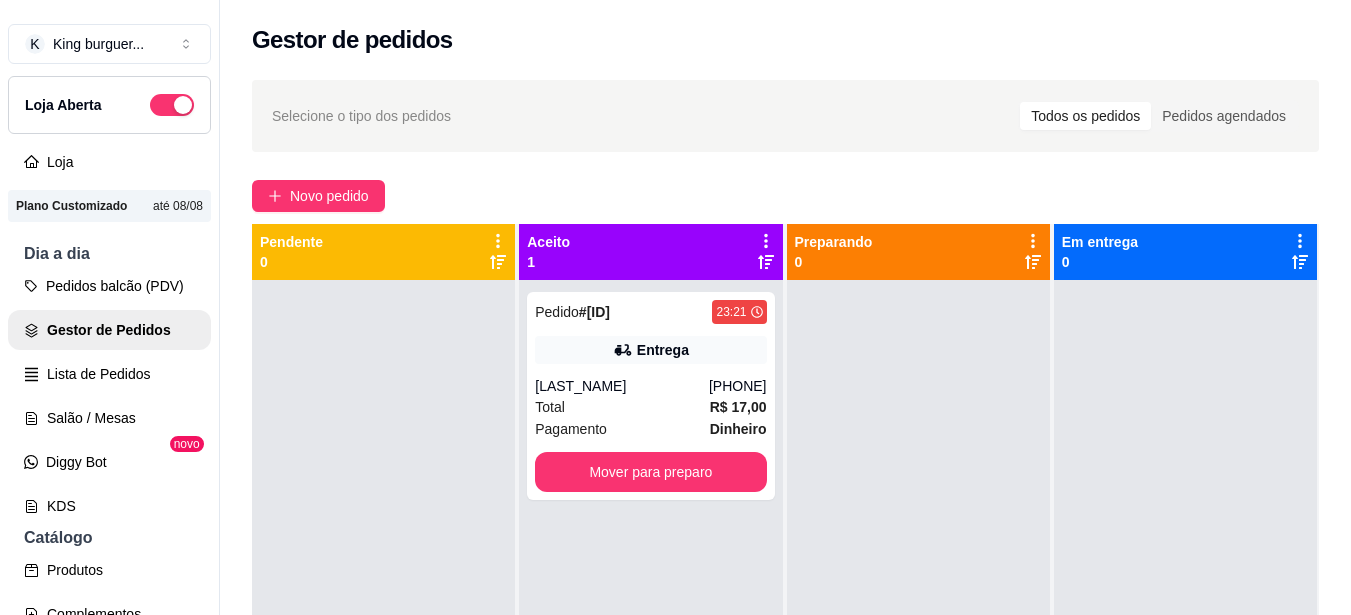scroll, scrollTop: 0, scrollLeft: 0, axis: both 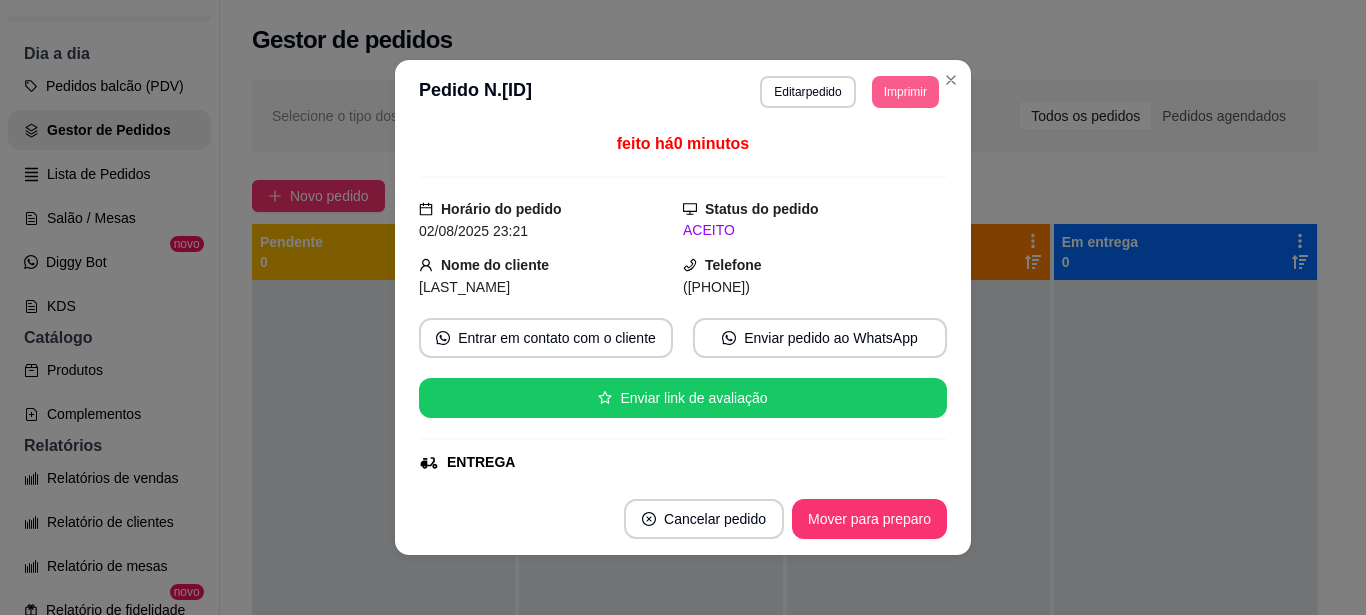 click on "Imprimir" at bounding box center (905, 92) 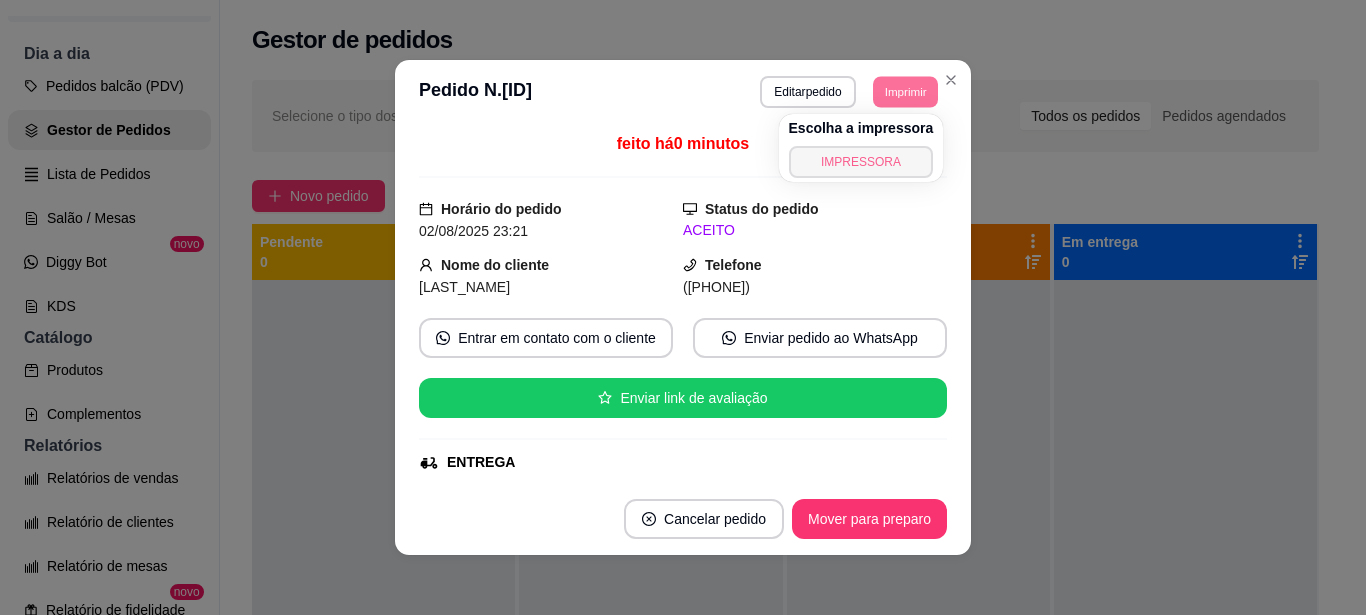 click on "IMPRESSORA" at bounding box center (861, 162) 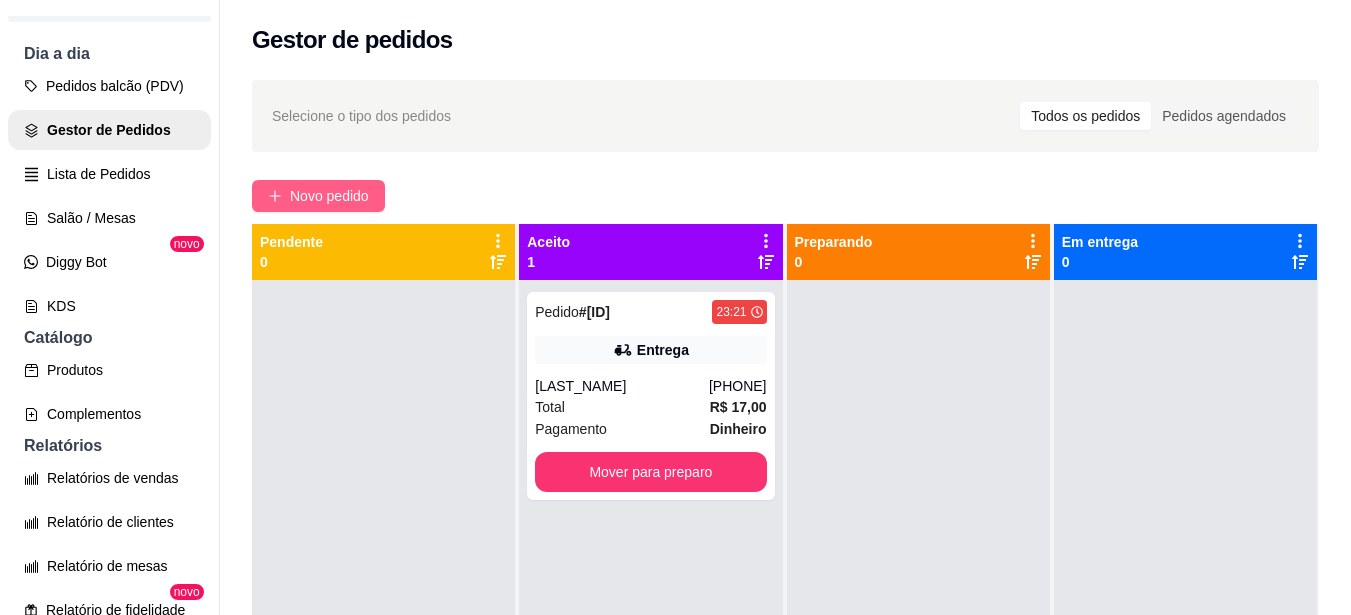 click on "Novo pedido" at bounding box center (329, 196) 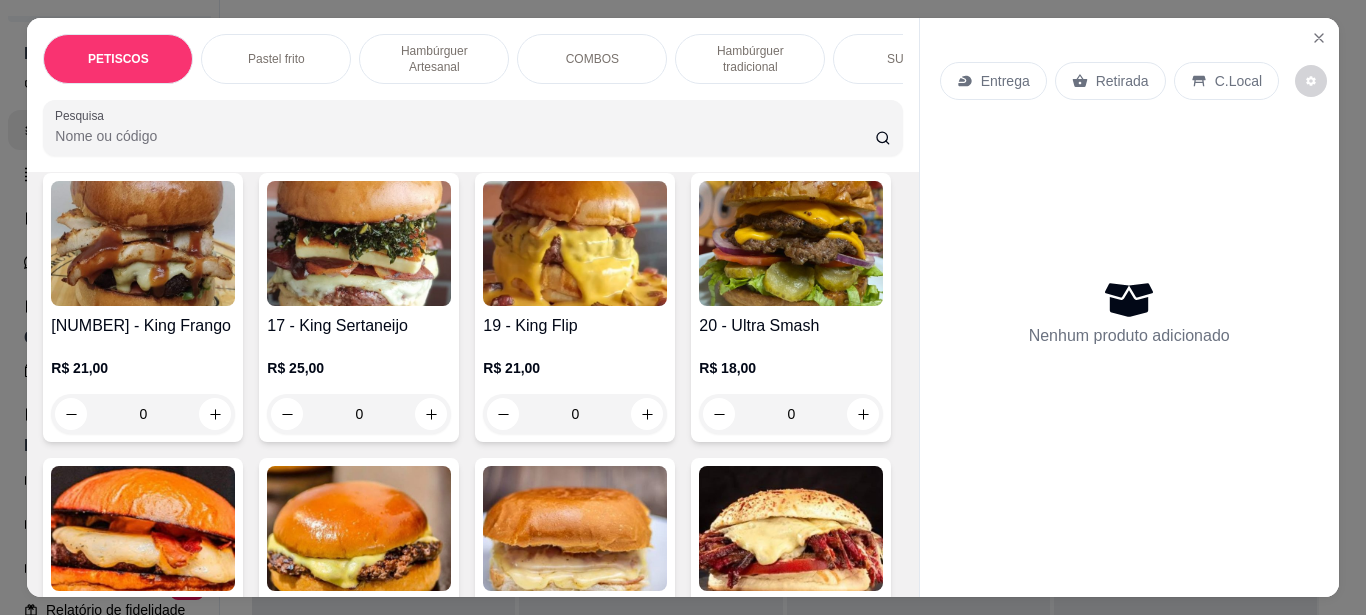 scroll, scrollTop: 2500, scrollLeft: 0, axis: vertical 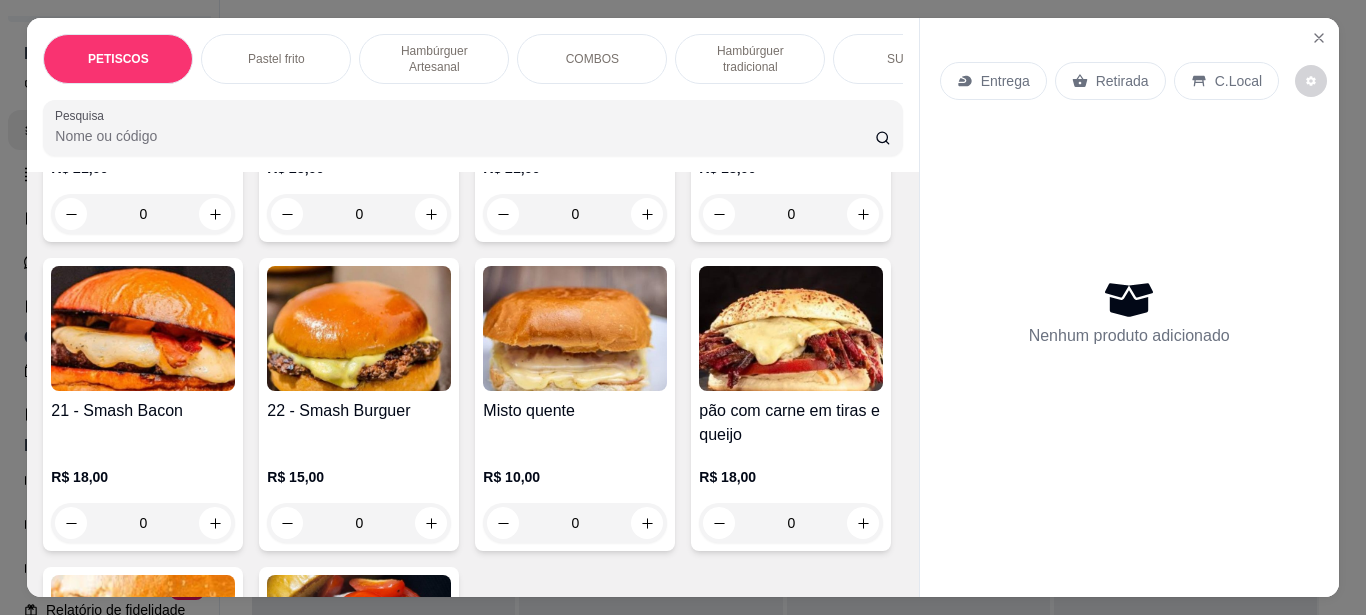 click at bounding box center (359, 43) 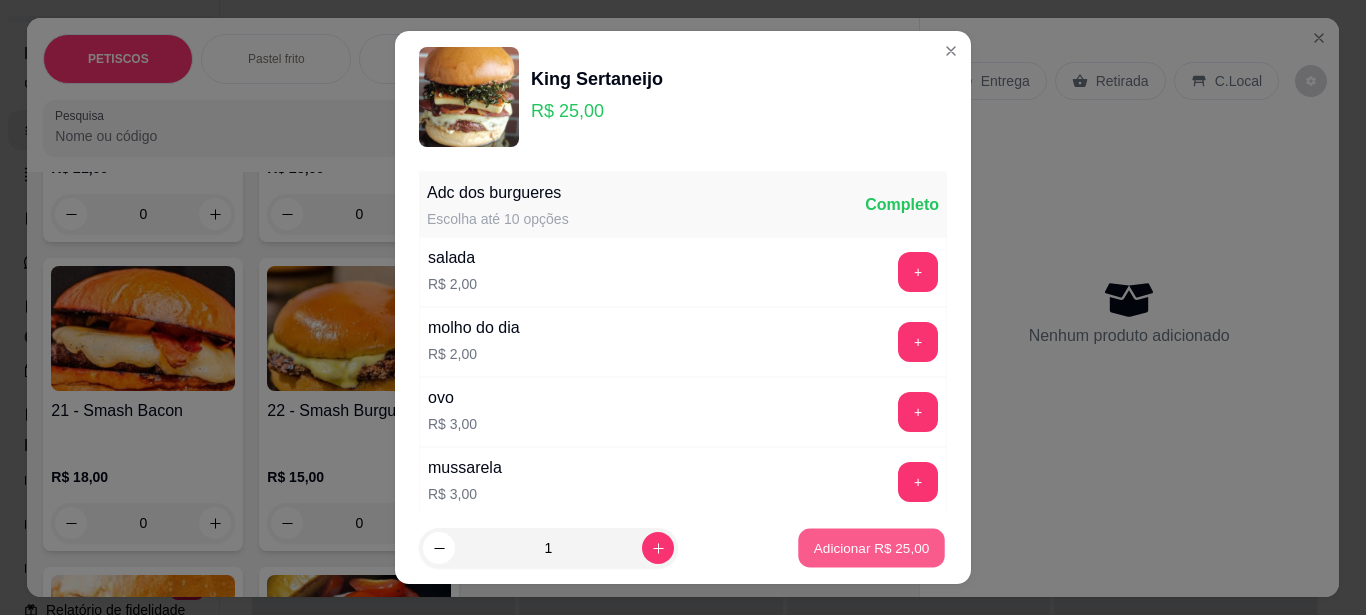 click on "Adicionar   R$ 25,00" at bounding box center (872, 548) 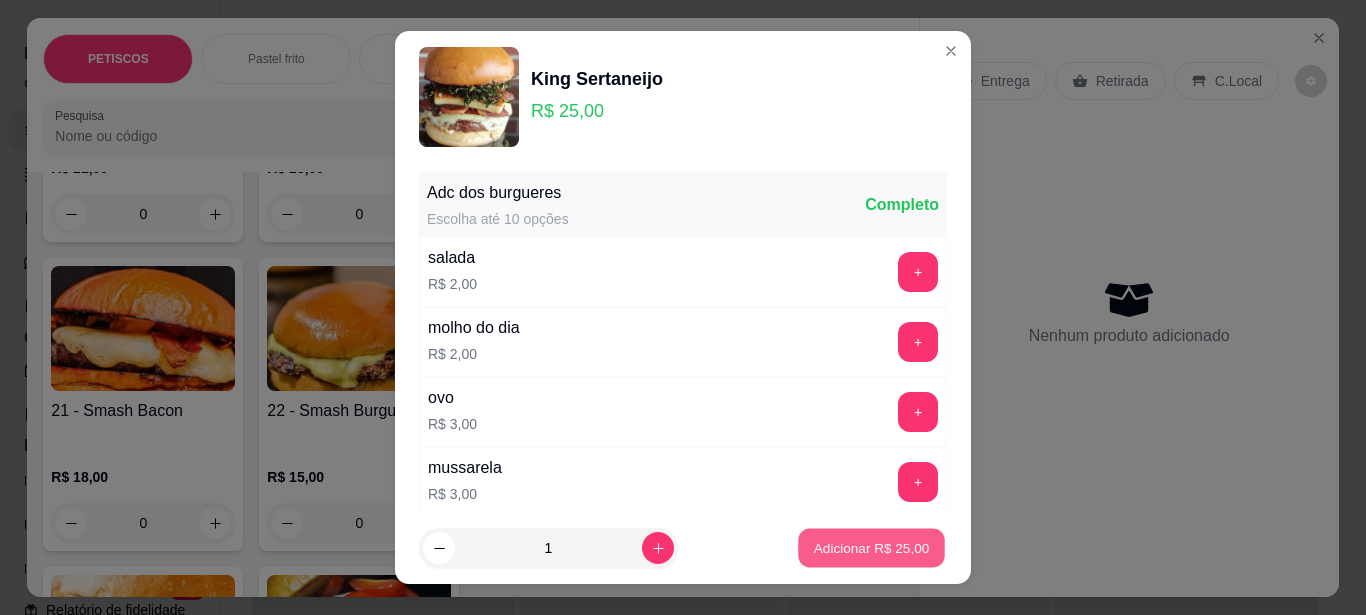 type on "1" 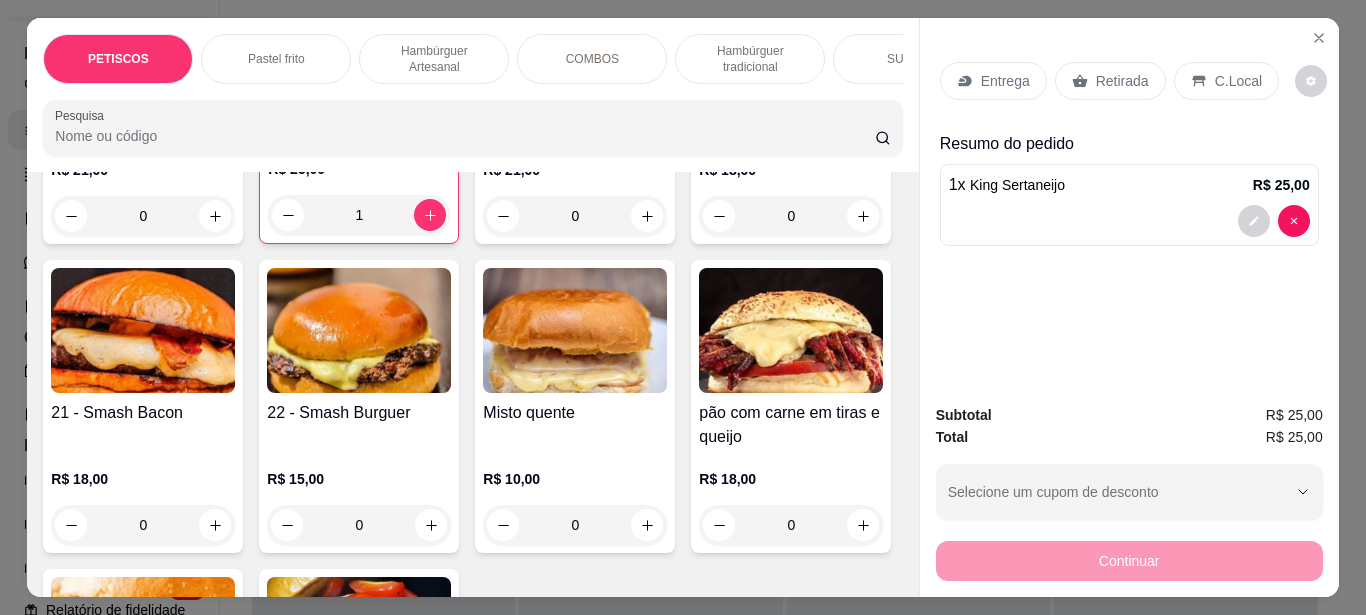 click on "Entrega" at bounding box center [1005, 81] 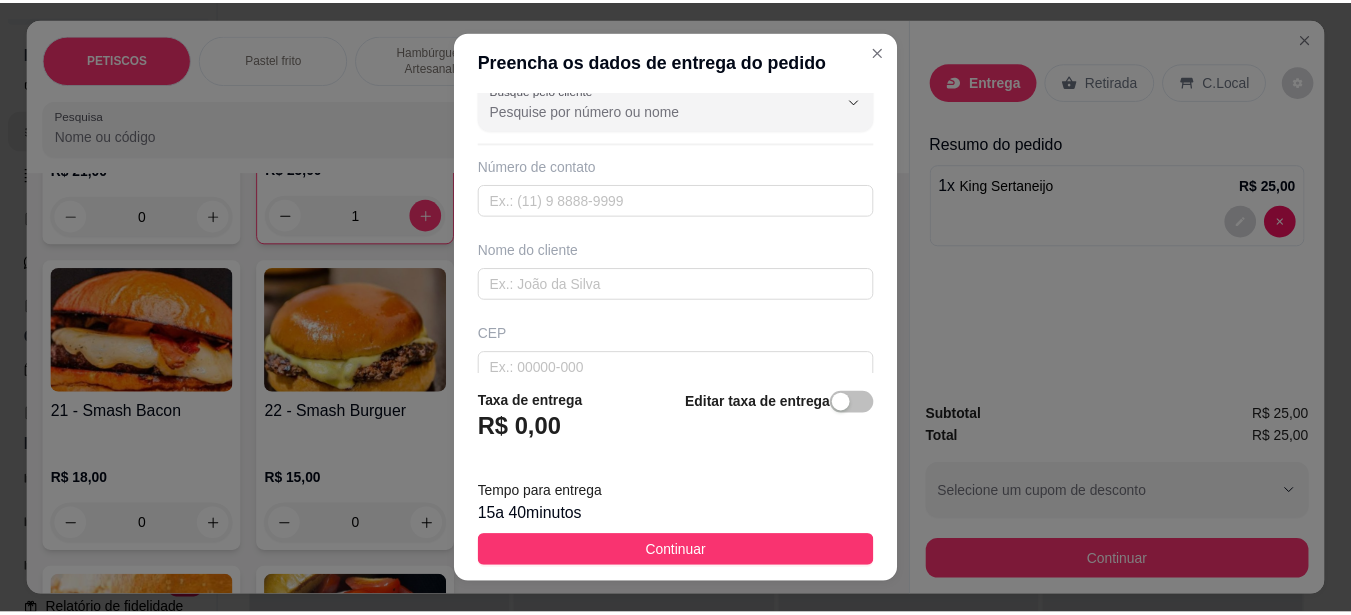 scroll, scrollTop: 200, scrollLeft: 0, axis: vertical 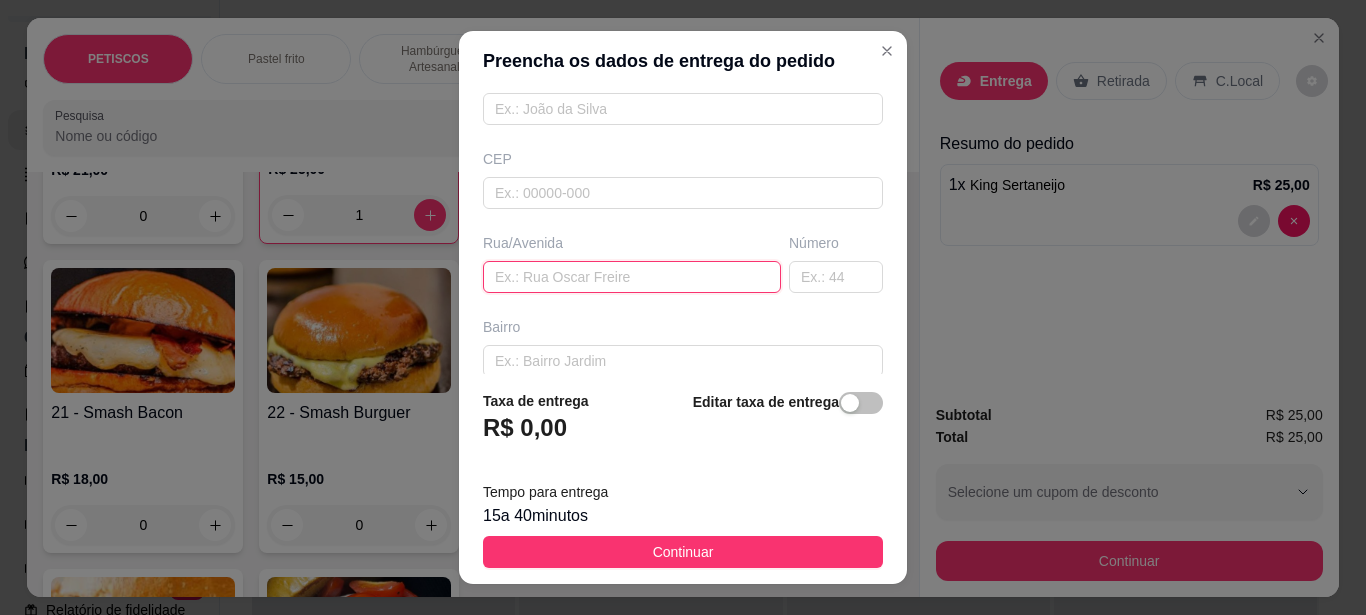 click at bounding box center [632, 277] 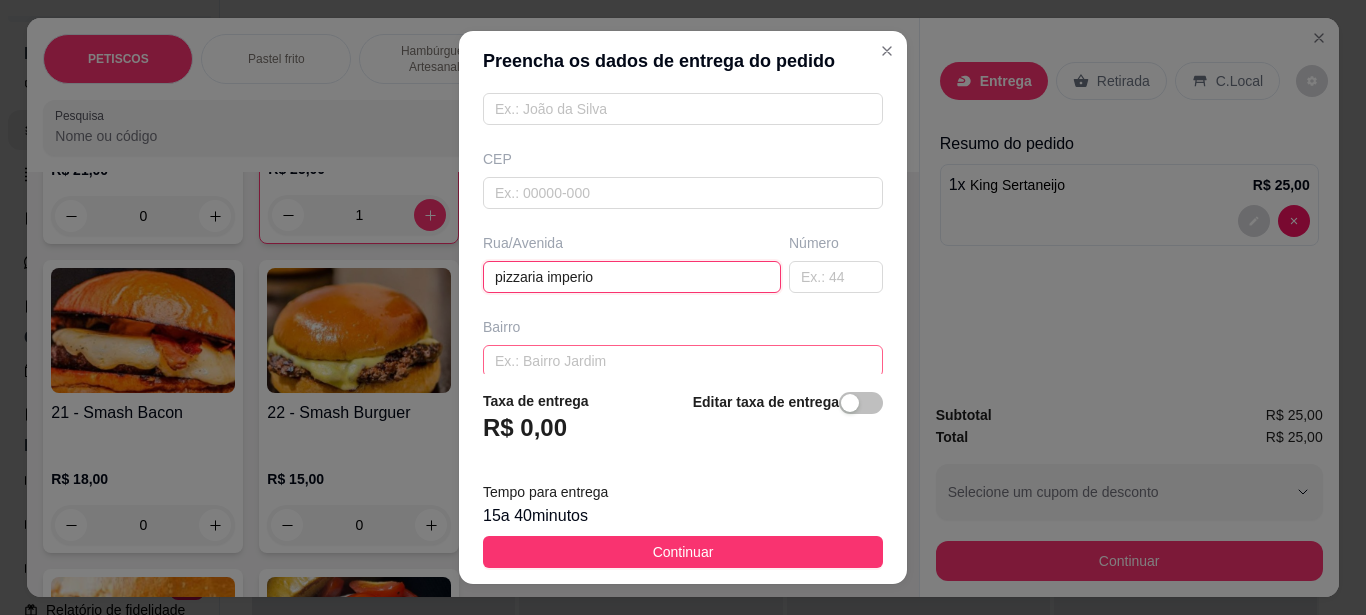type on "pizzaria imperio" 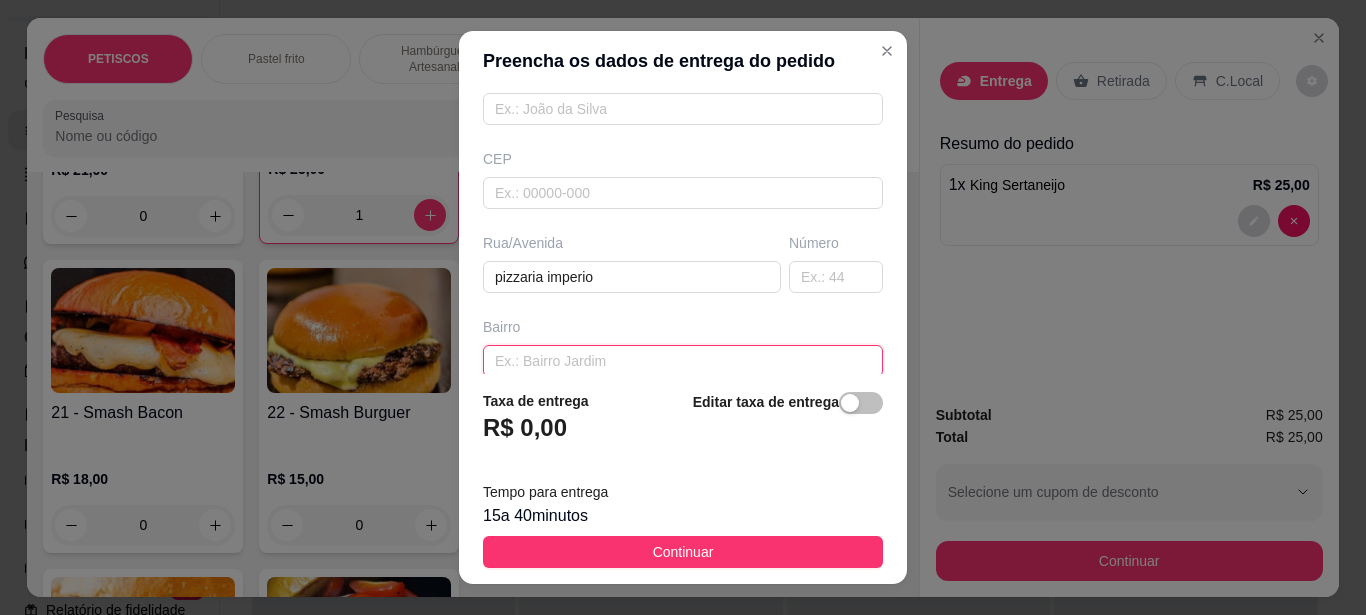 click at bounding box center (683, 361) 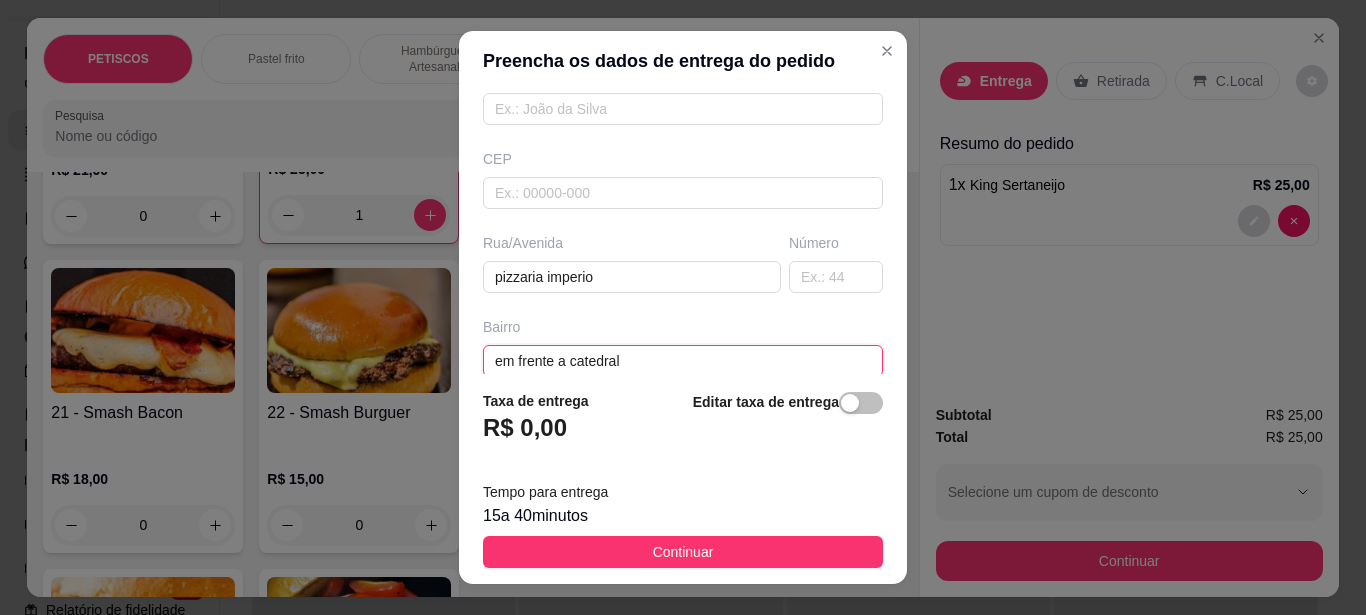 type on "em frente a catedral" 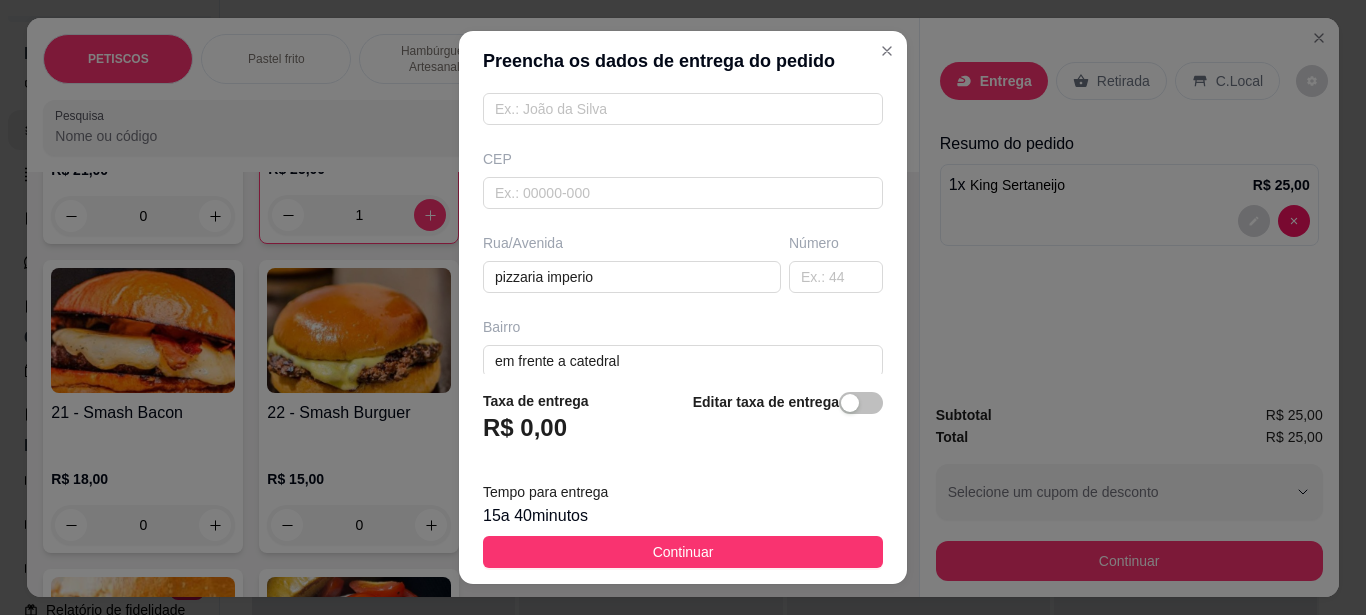 click on "Continuar" at bounding box center (683, 552) 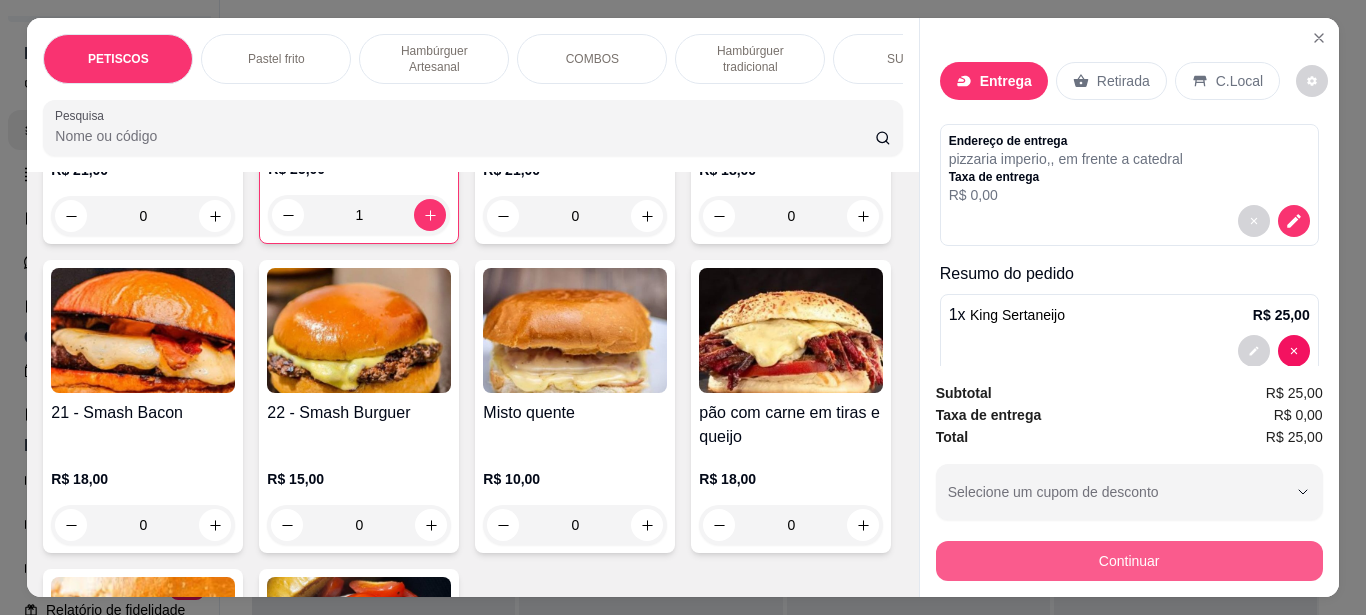 click on "Continuar" at bounding box center (1129, 561) 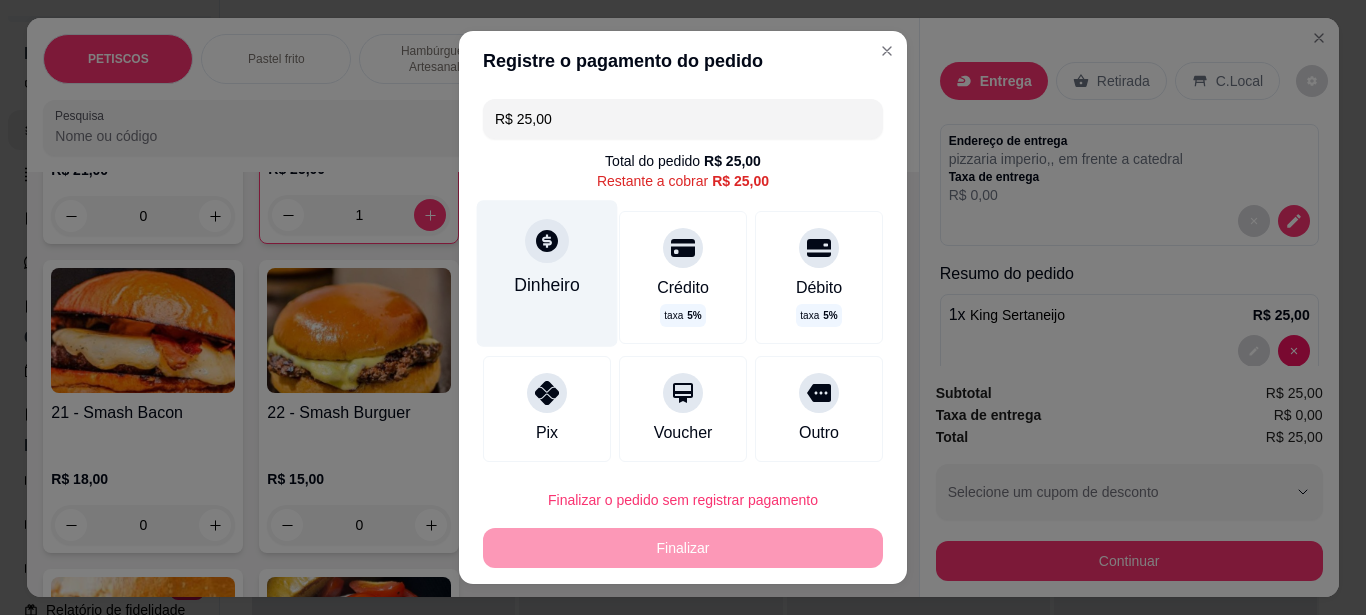 click 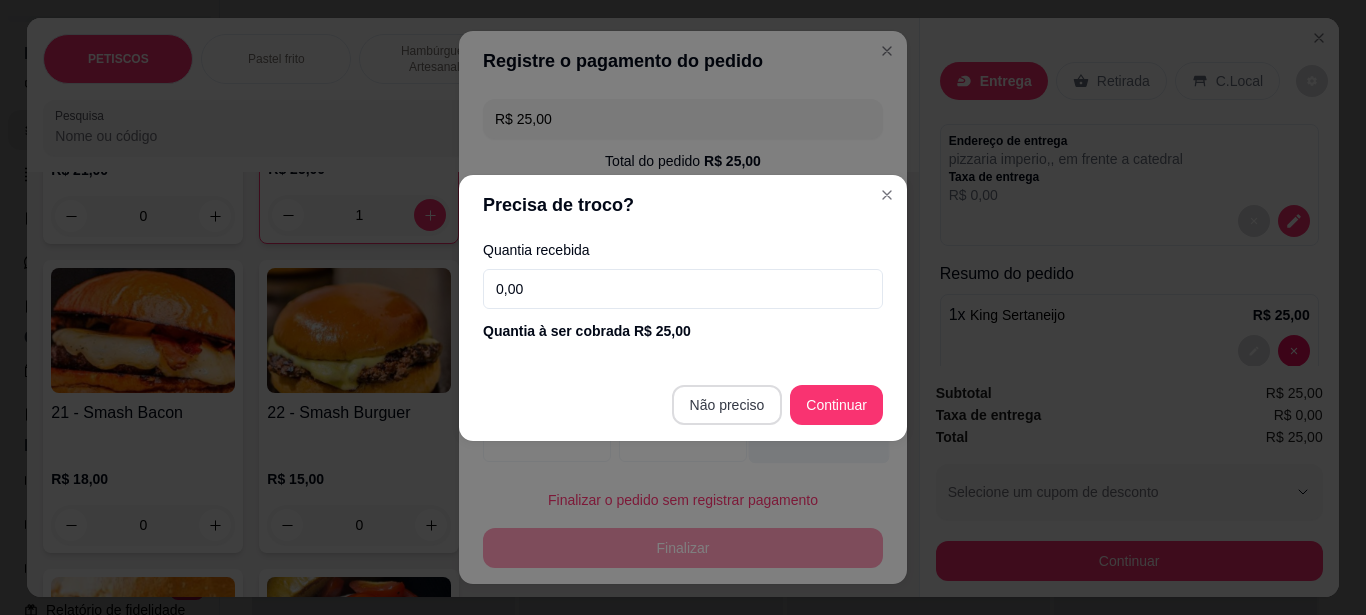 type on "R$ 0,00" 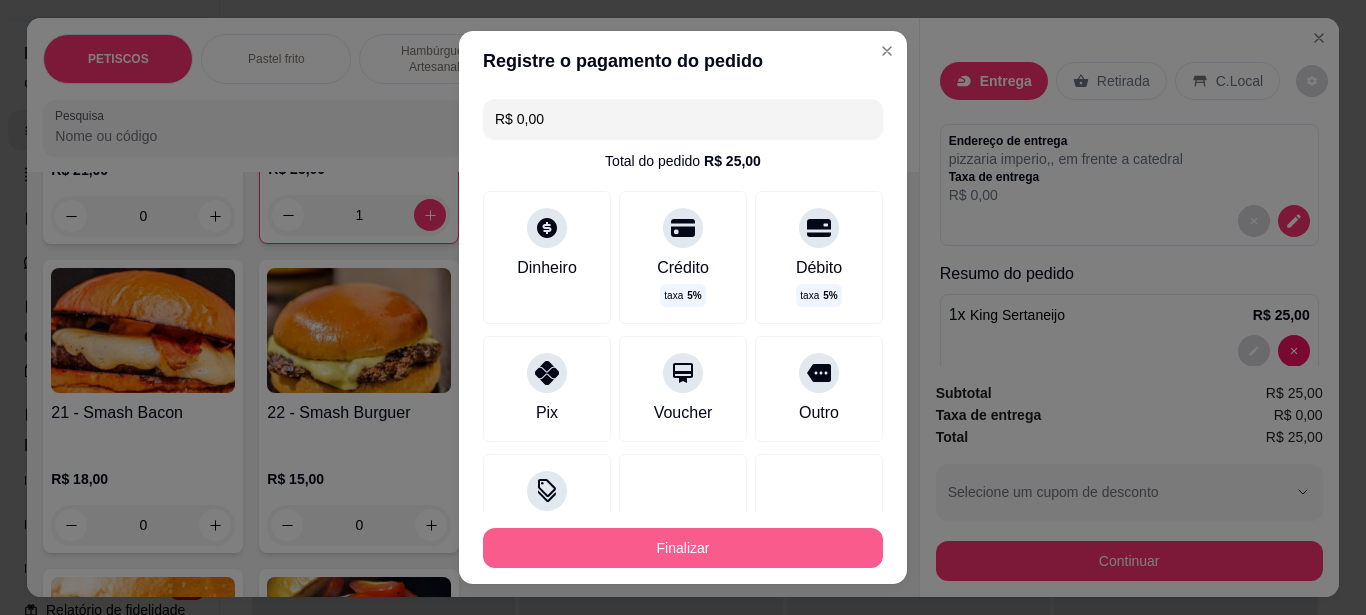 click on "Finalizar" at bounding box center [683, 548] 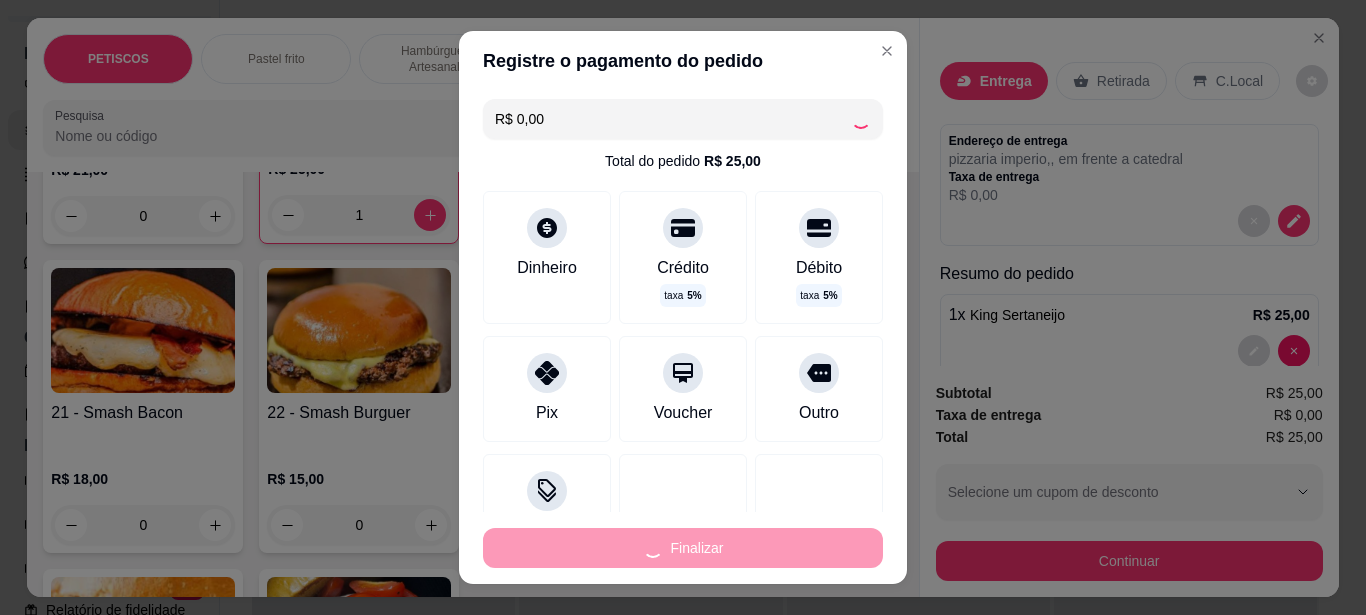 type on "0" 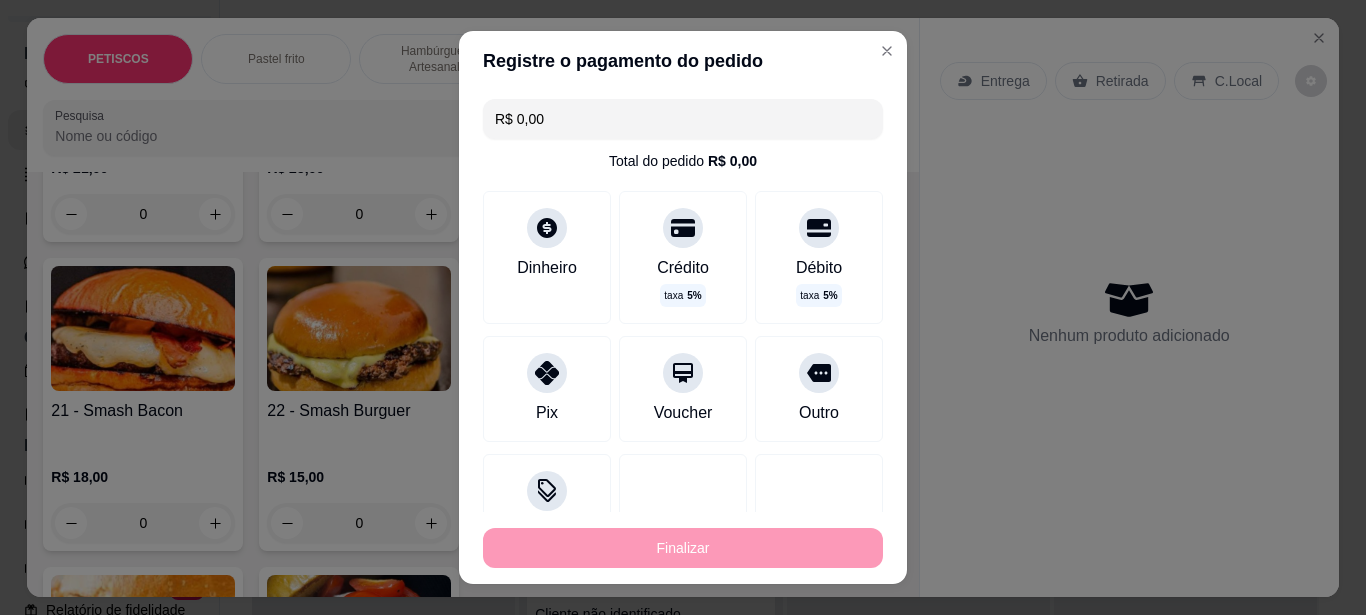 type on "-R$ 25,00" 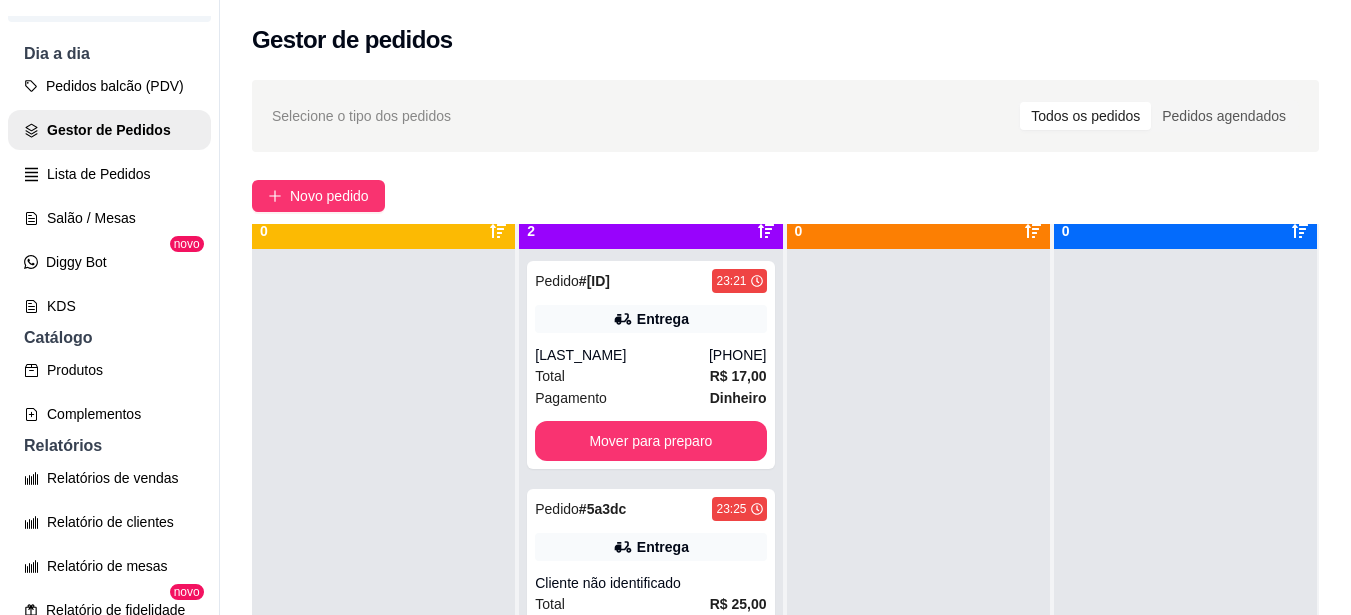 scroll, scrollTop: 56, scrollLeft: 0, axis: vertical 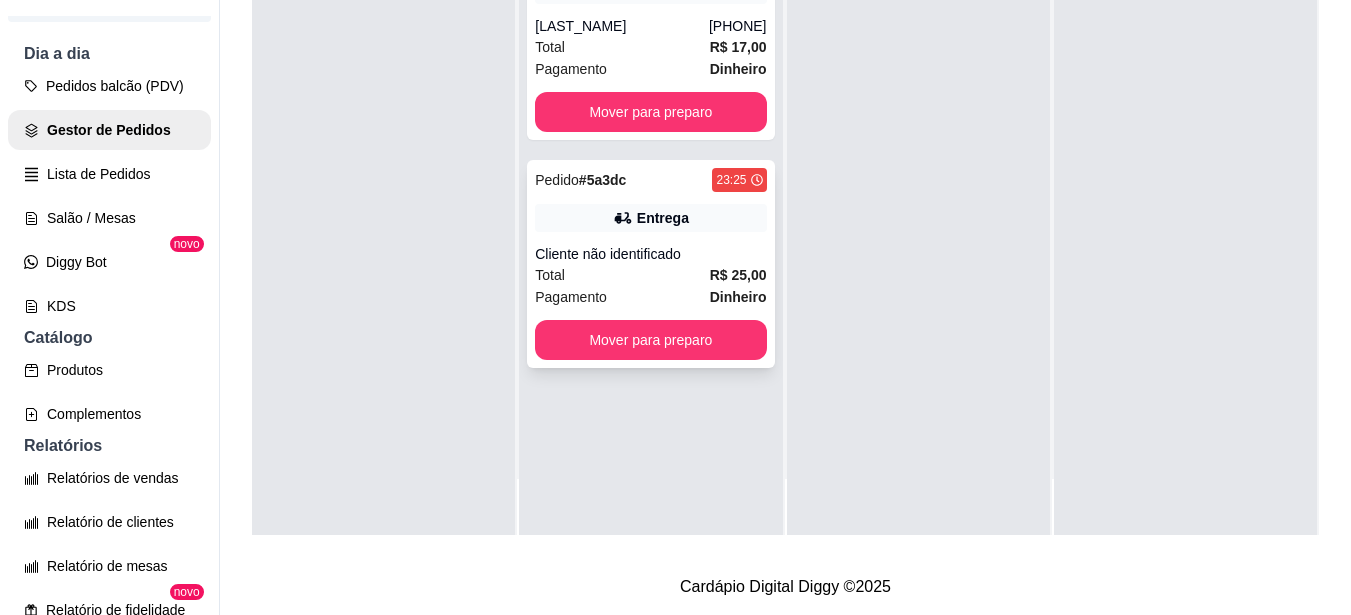 click on "Entrega" at bounding box center [663, 218] 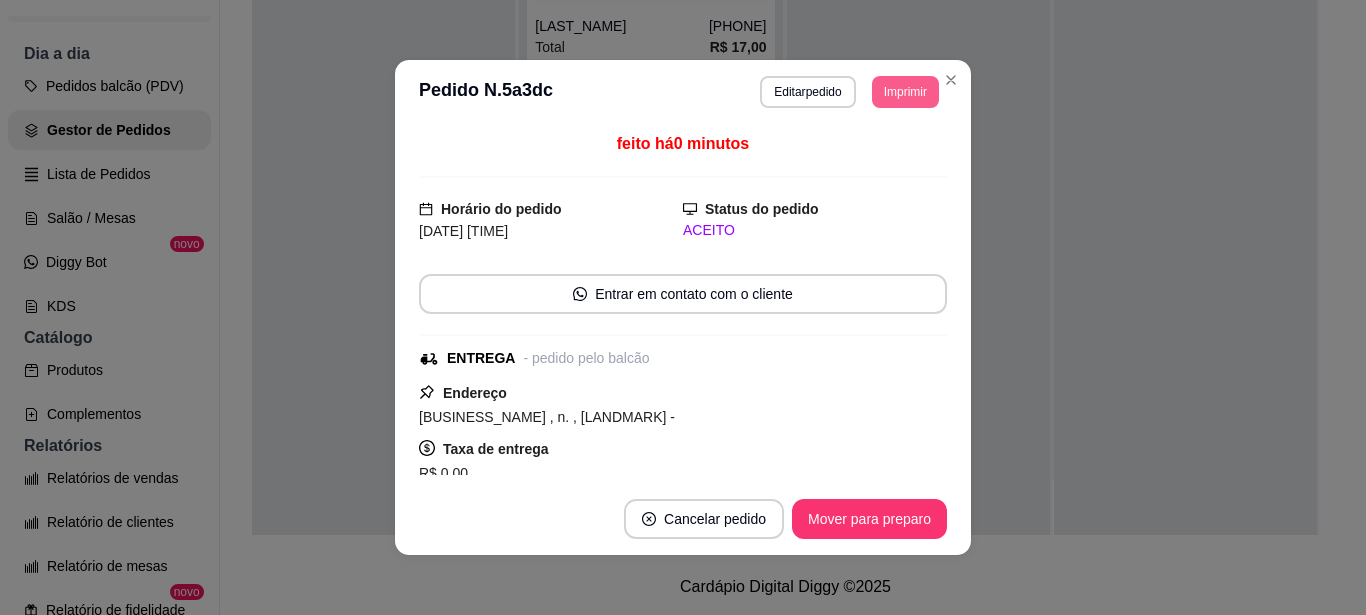 click on "Imprimir" at bounding box center (905, 92) 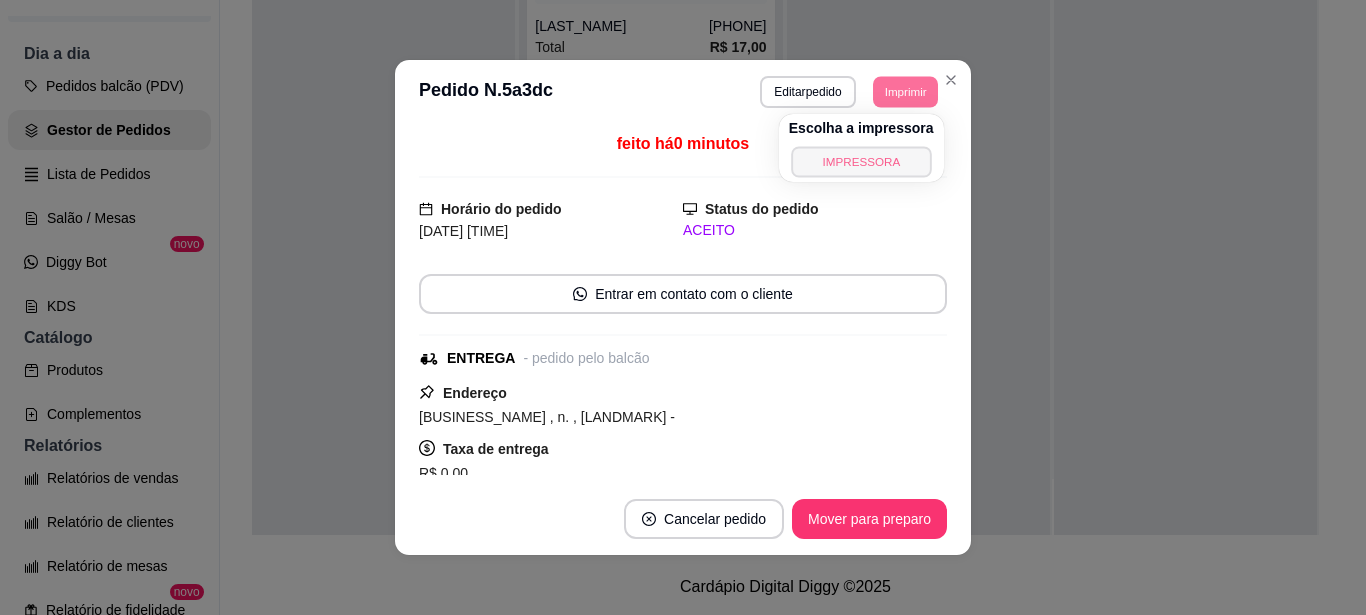 click on "IMPRESSORA" at bounding box center (861, 161) 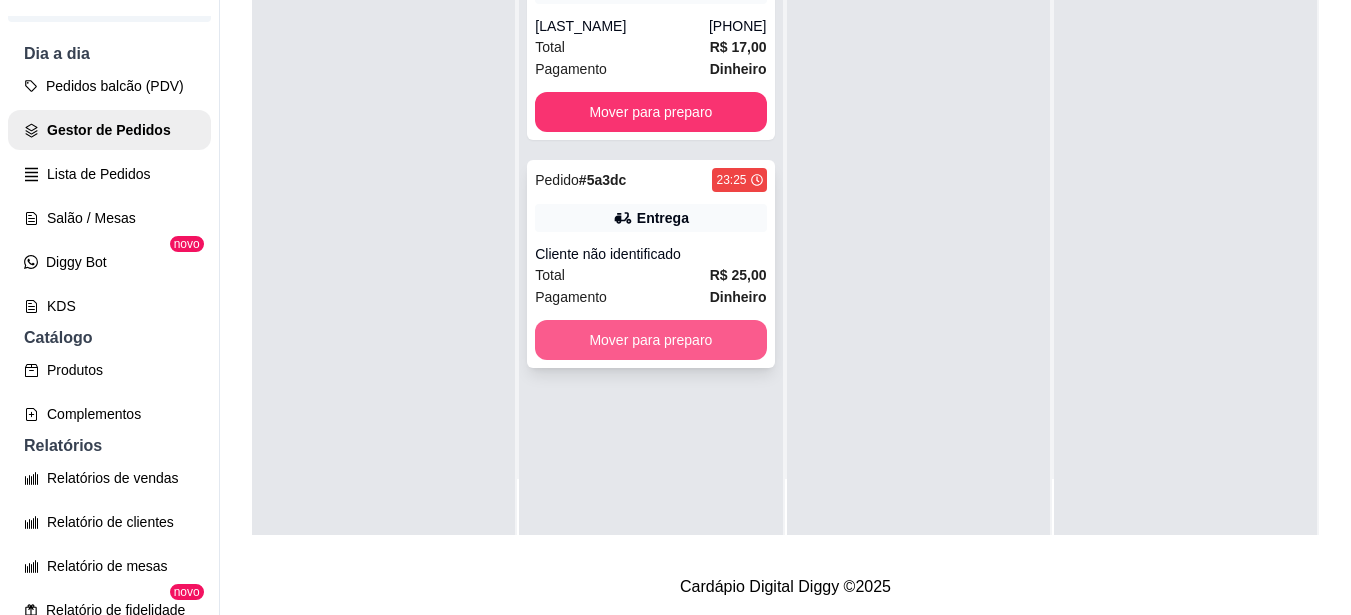 click on "Mover para preparo" at bounding box center (650, 340) 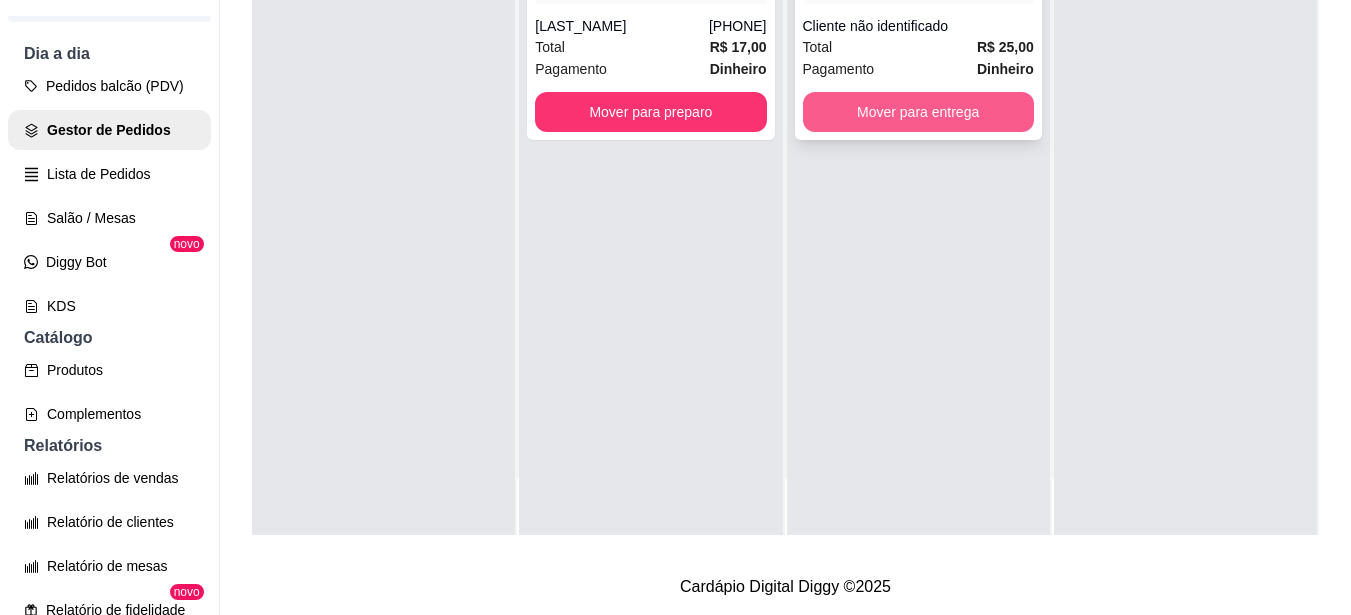 click on "Mover para entrega" at bounding box center (918, 112) 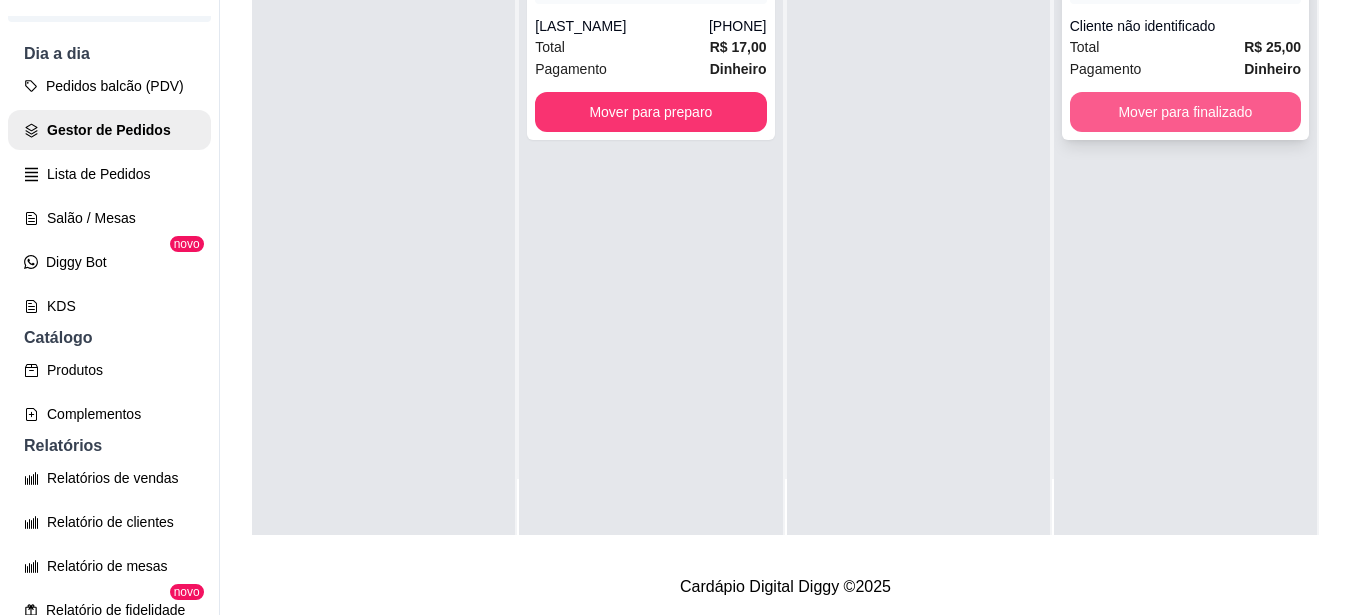 click on "Mover para finalizado" at bounding box center (1185, 112) 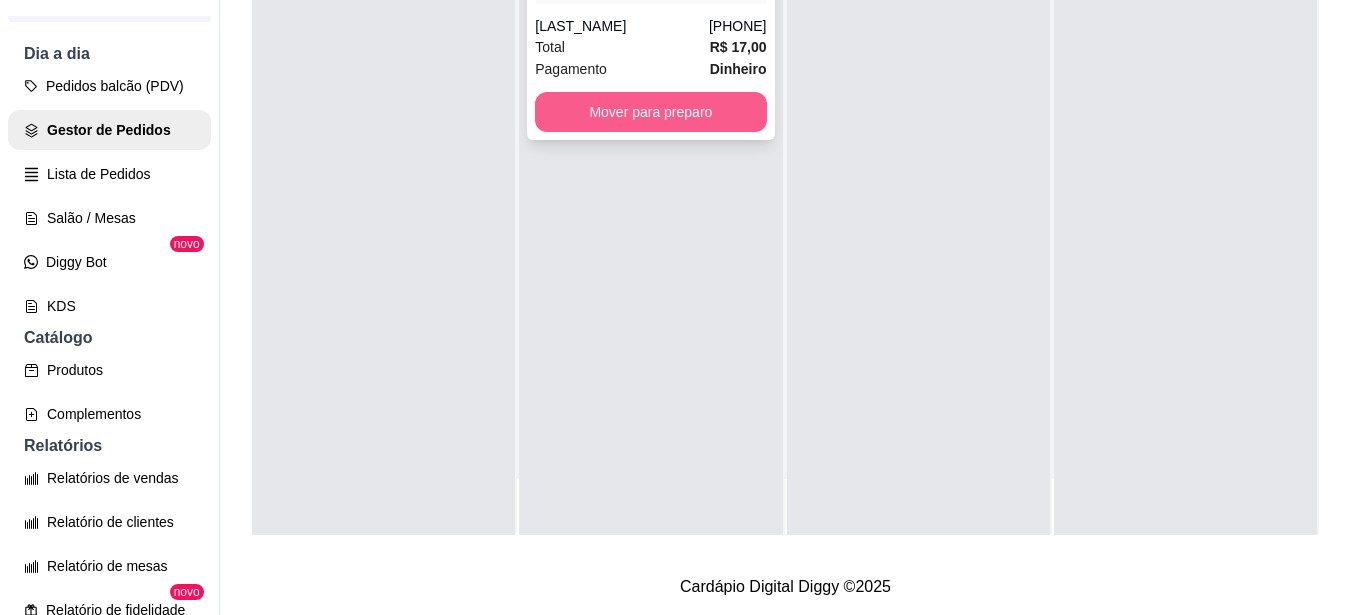 click on "Mover para preparo" at bounding box center [650, 112] 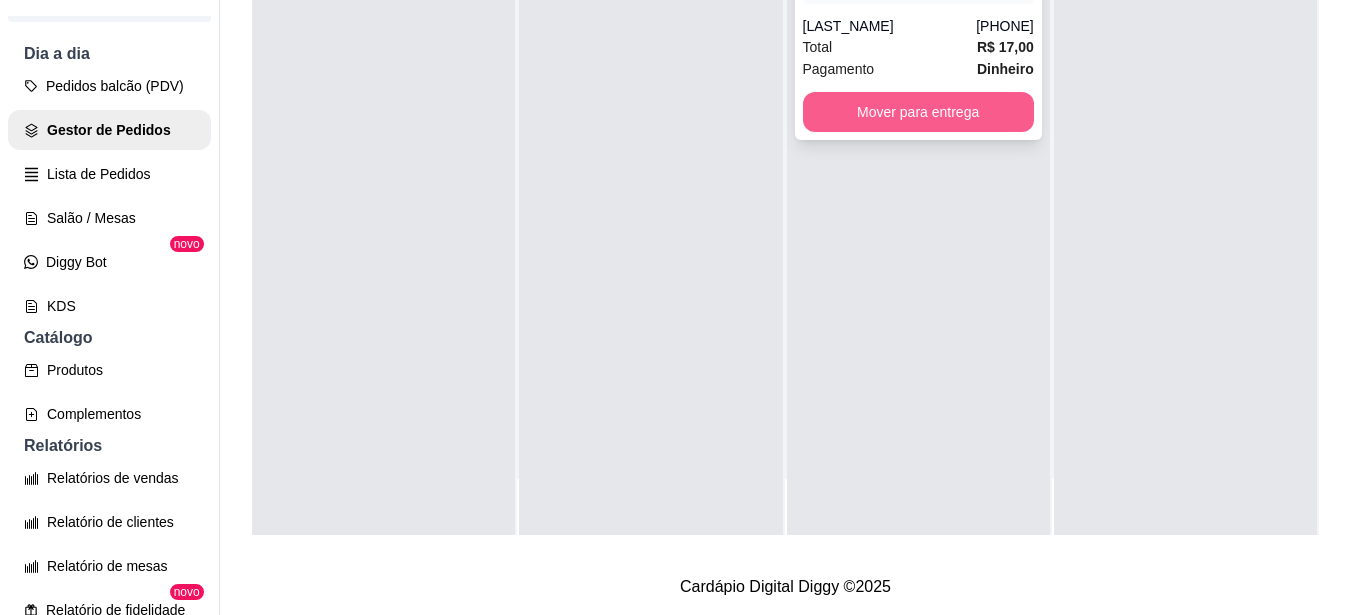 click on "Mover para entrega" at bounding box center (918, 112) 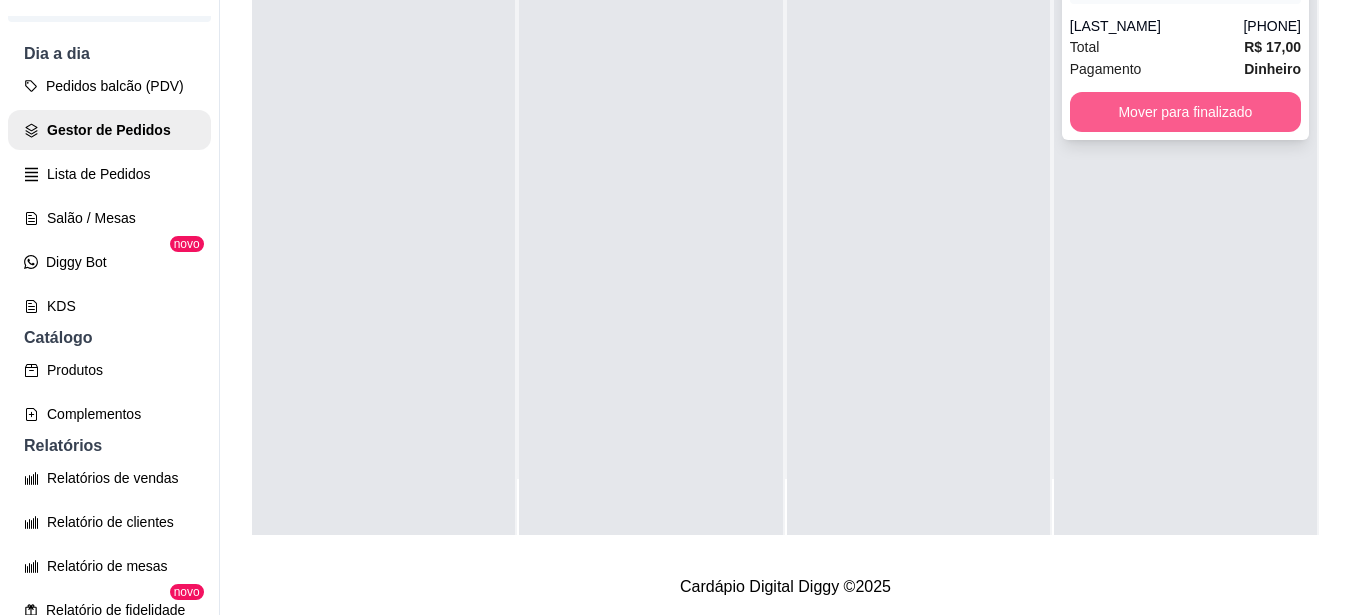 click on "Mover para finalizado" at bounding box center [1185, 112] 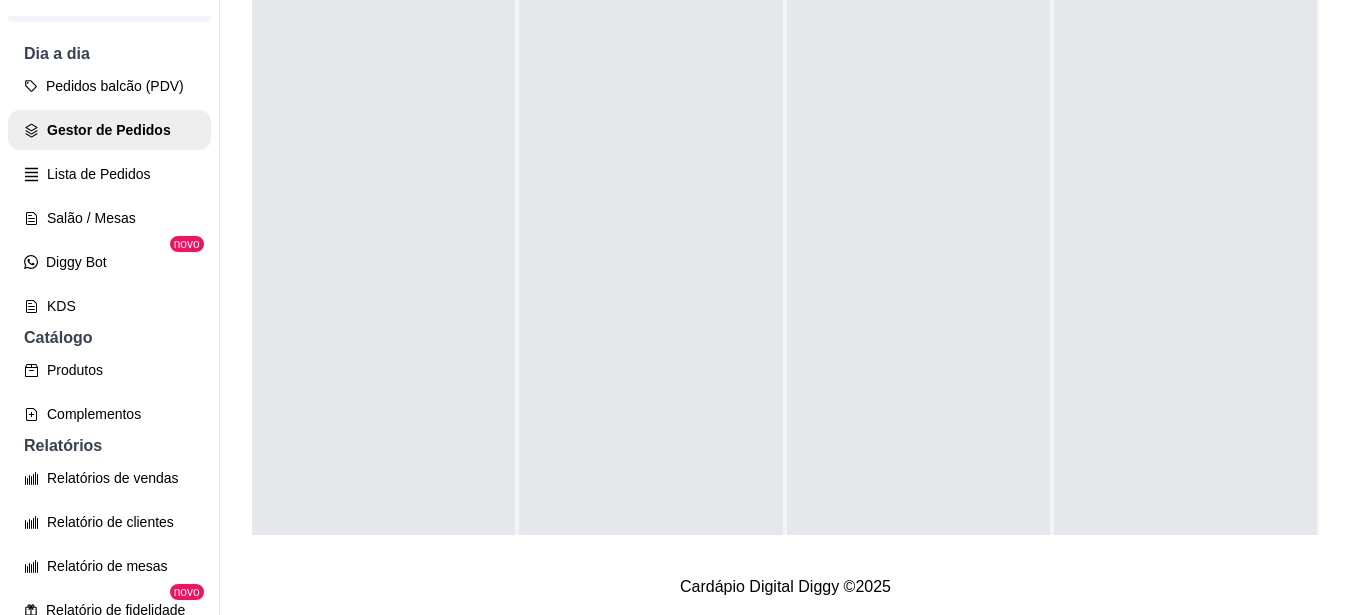 scroll, scrollTop: 0, scrollLeft: 0, axis: both 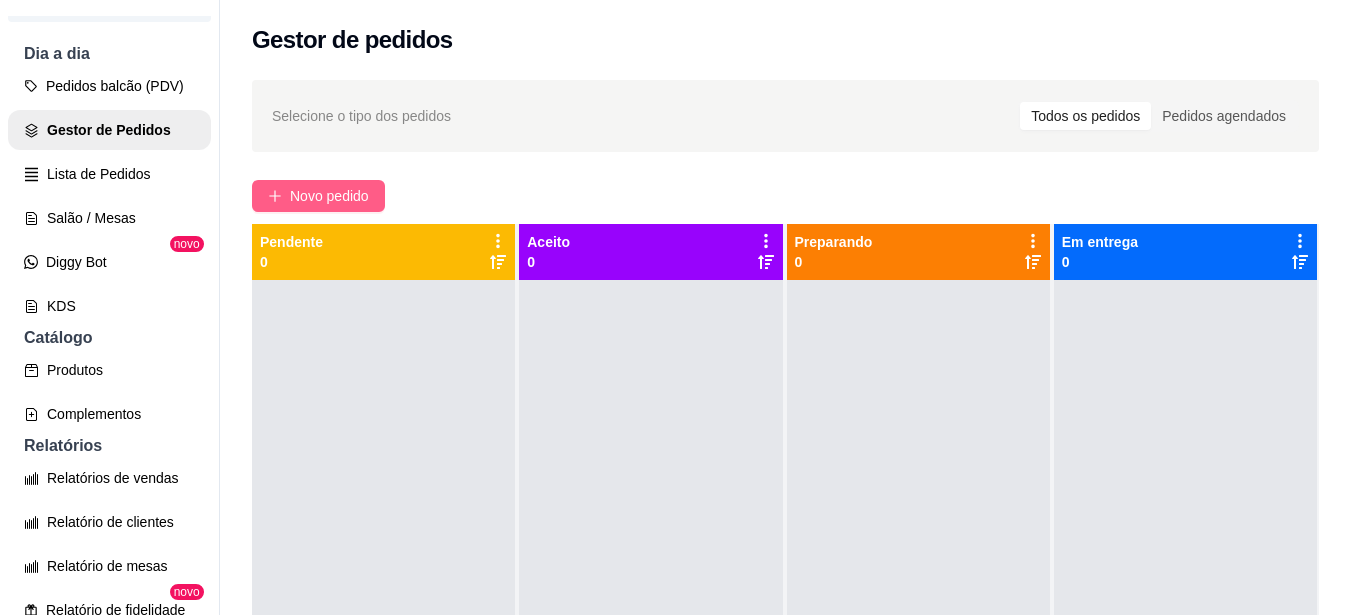 click on "Novo pedido" at bounding box center [329, 196] 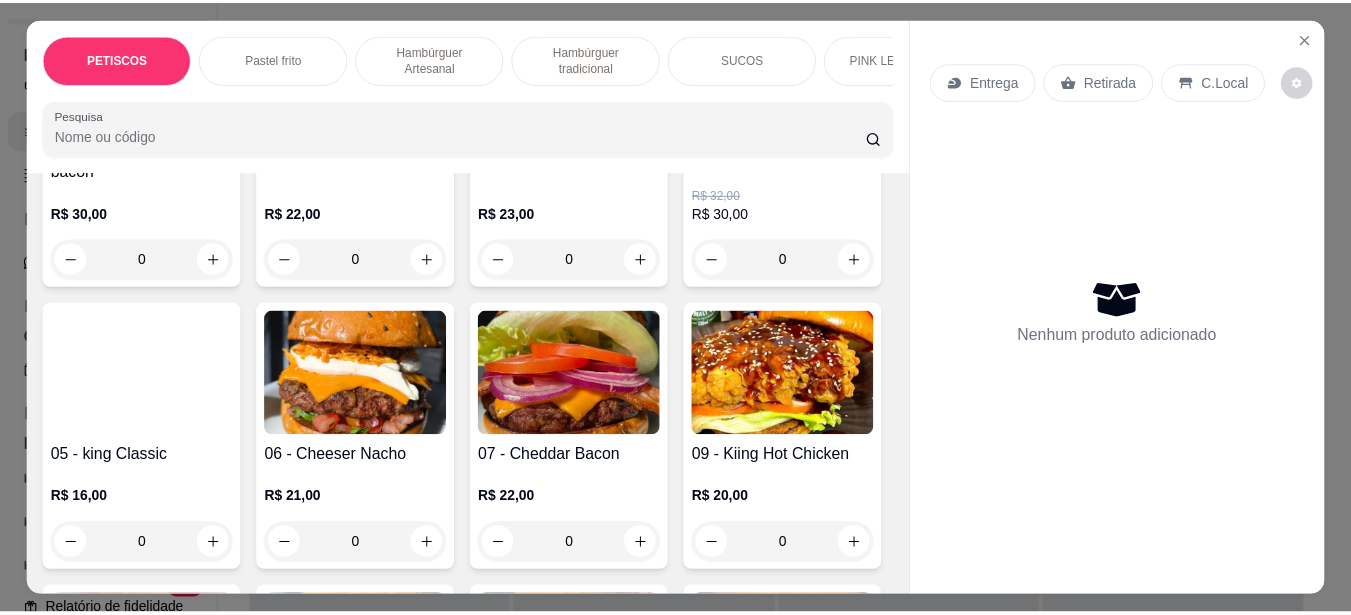 scroll, scrollTop: 1200, scrollLeft: 0, axis: vertical 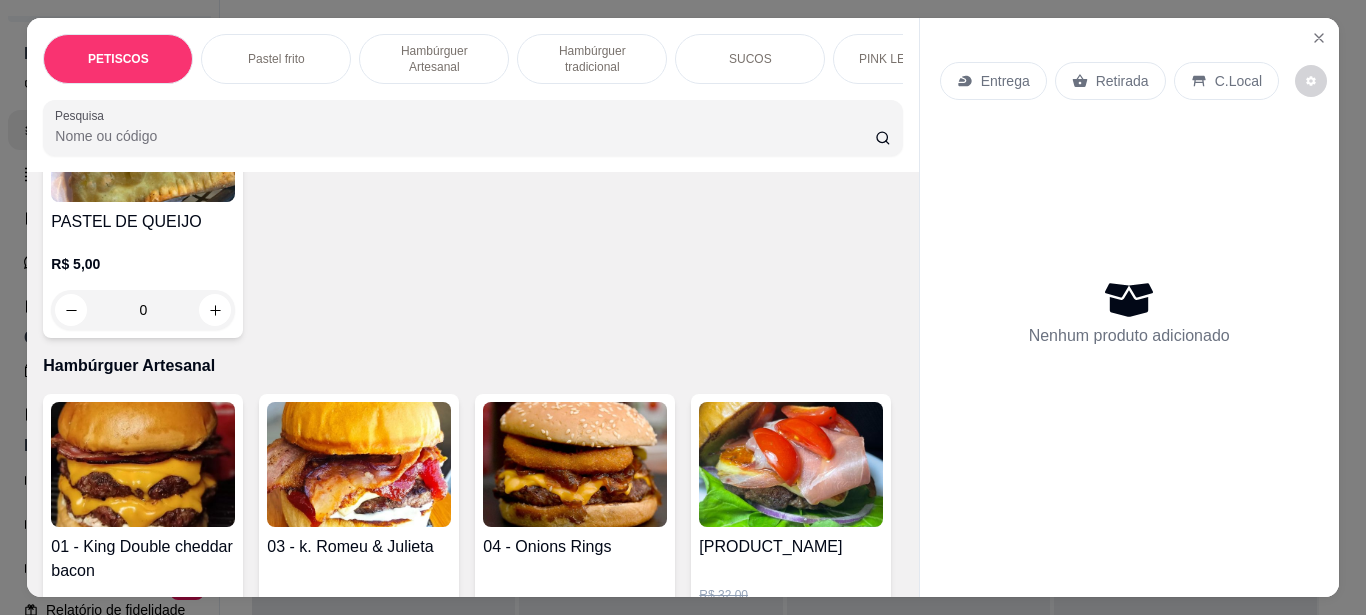 click at bounding box center [143, 464] 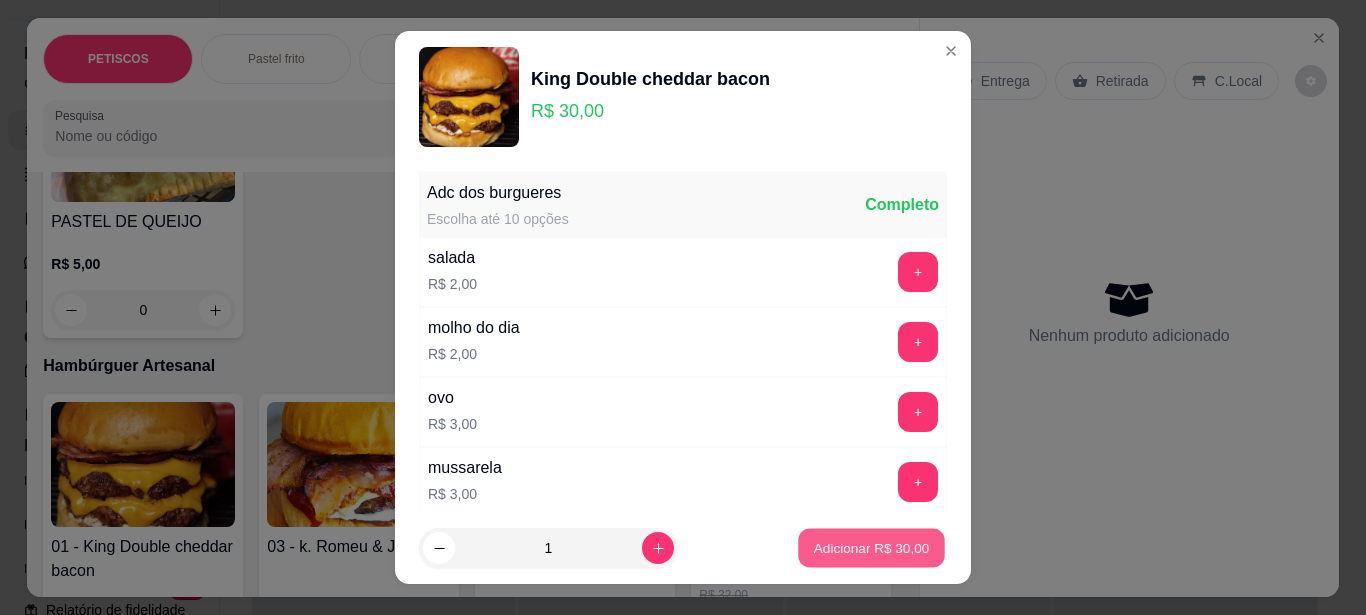 click on "Adicionar   R$ 30,00" at bounding box center [872, 548] 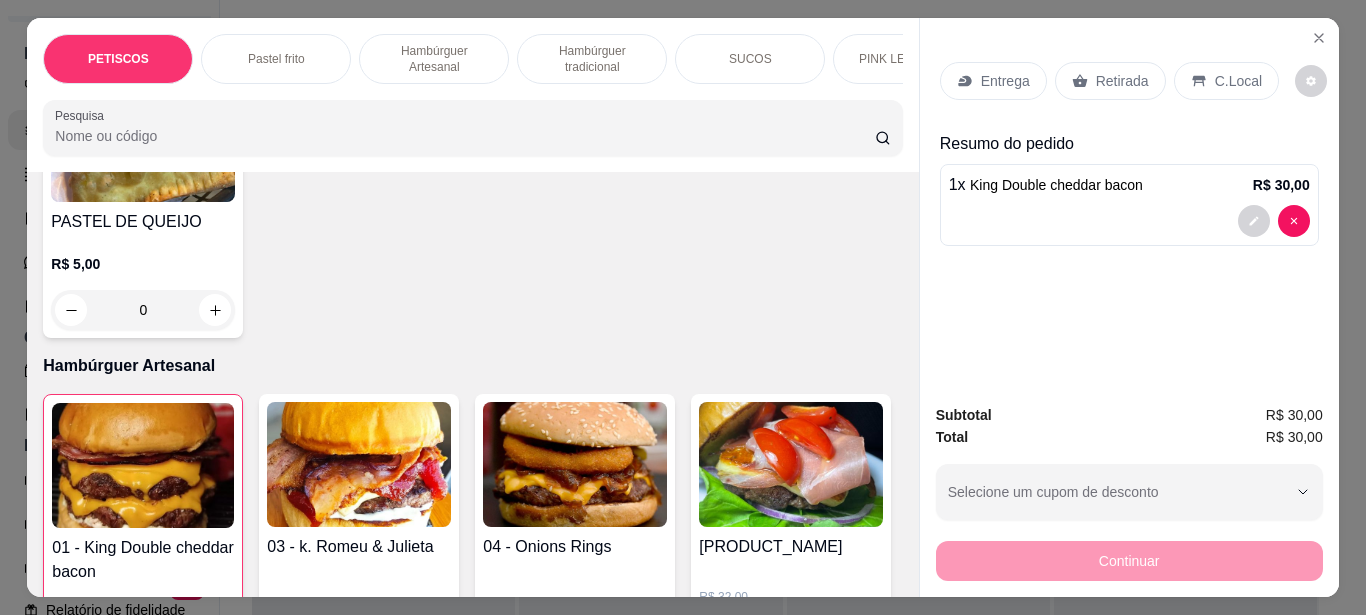 click on "Continuar" at bounding box center [1129, 558] 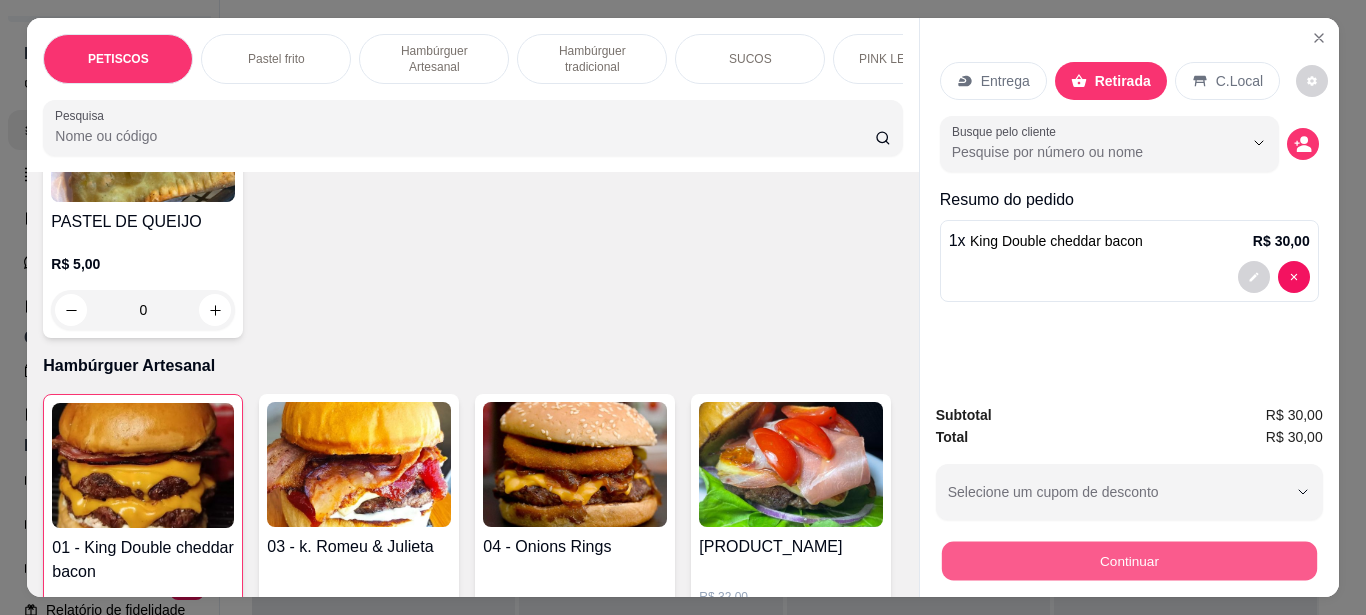 click on "Continuar" at bounding box center [1128, 560] 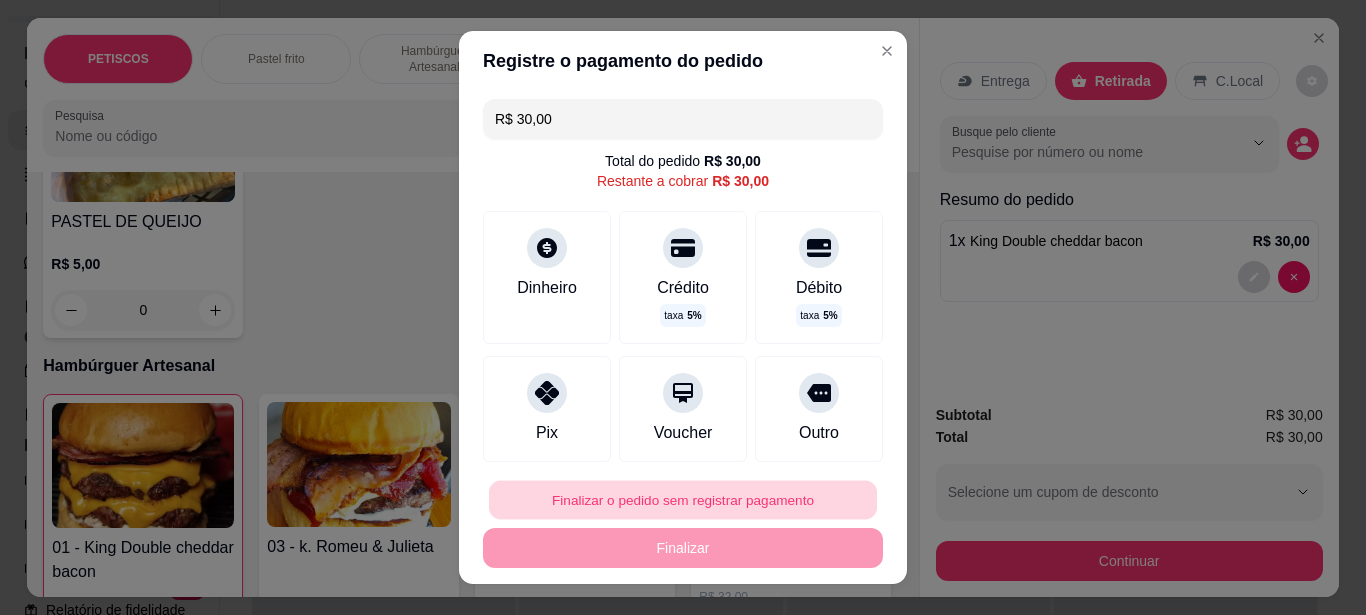 click on "Finalizar o pedido sem registrar pagamento" at bounding box center [683, 500] 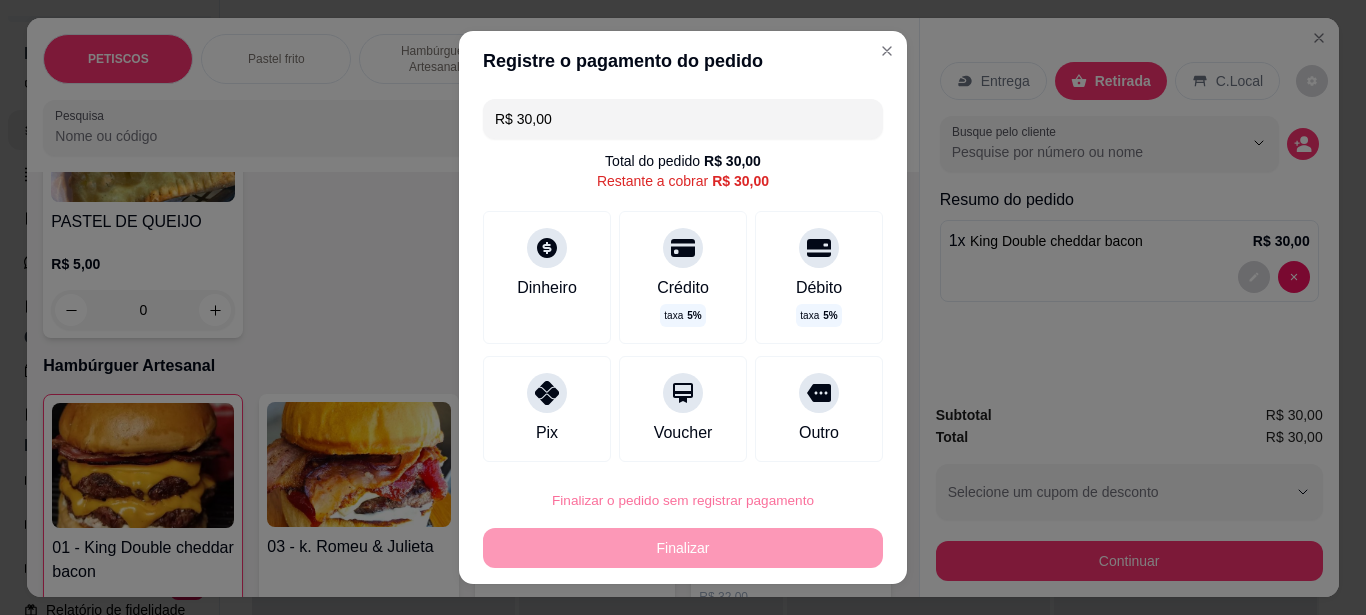 click on "Confirmar" at bounding box center [799, 443] 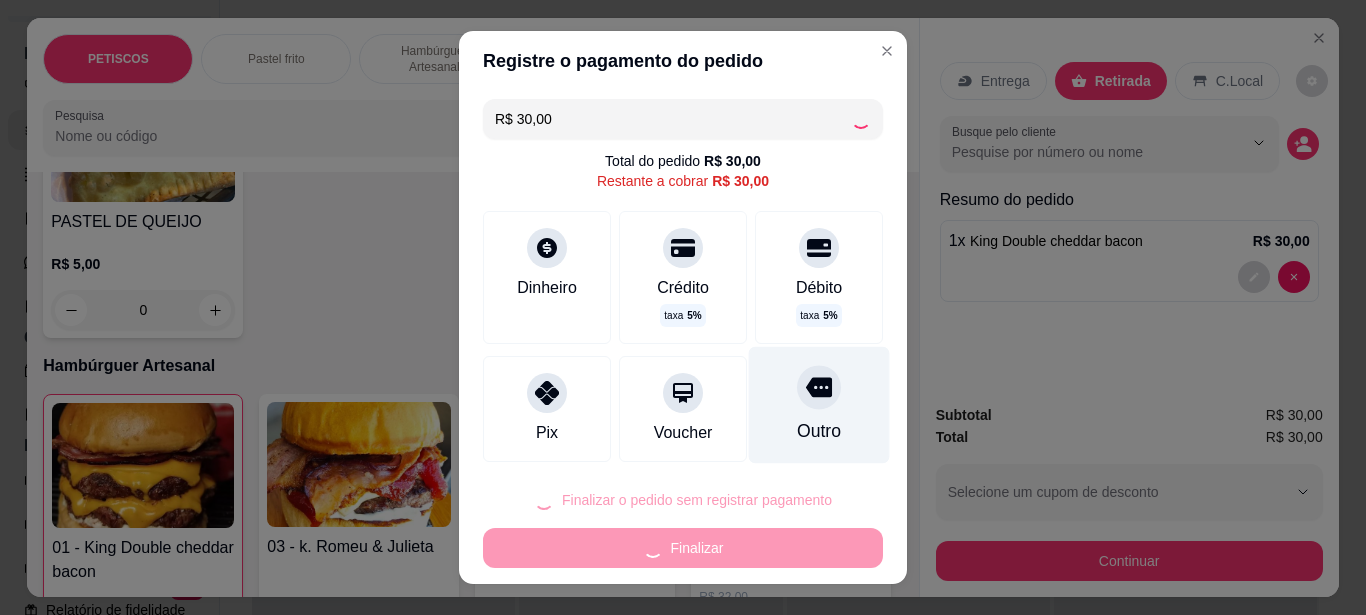 type on "0" 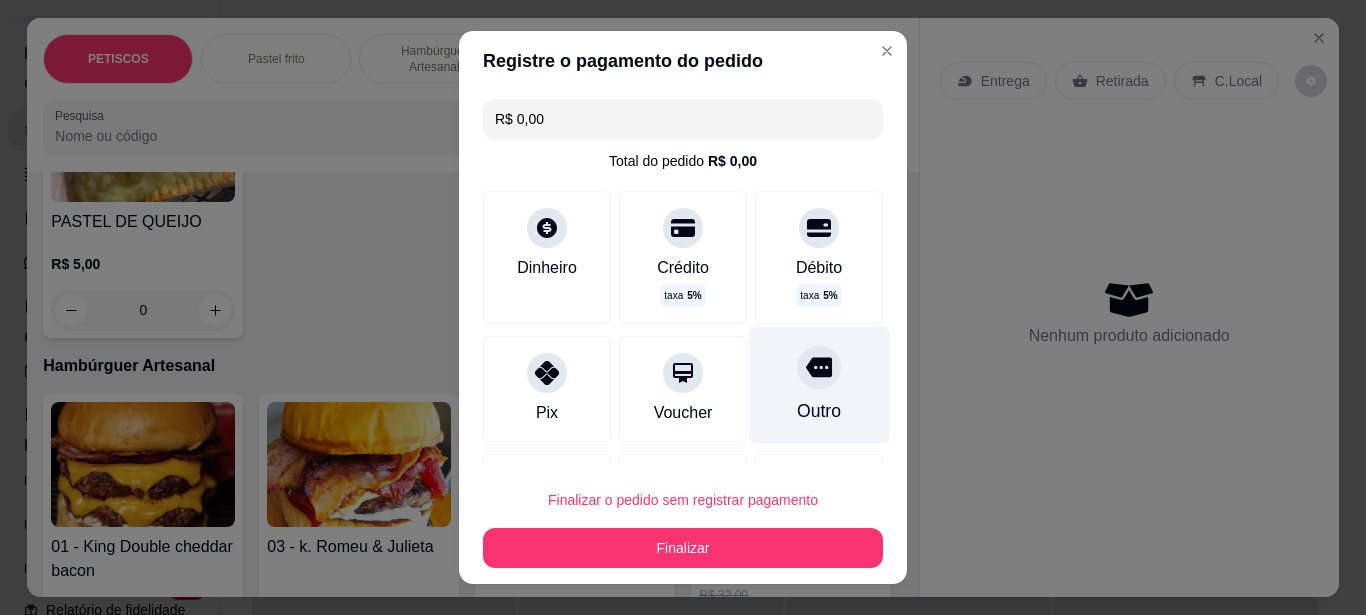 type on "R$ 0,00" 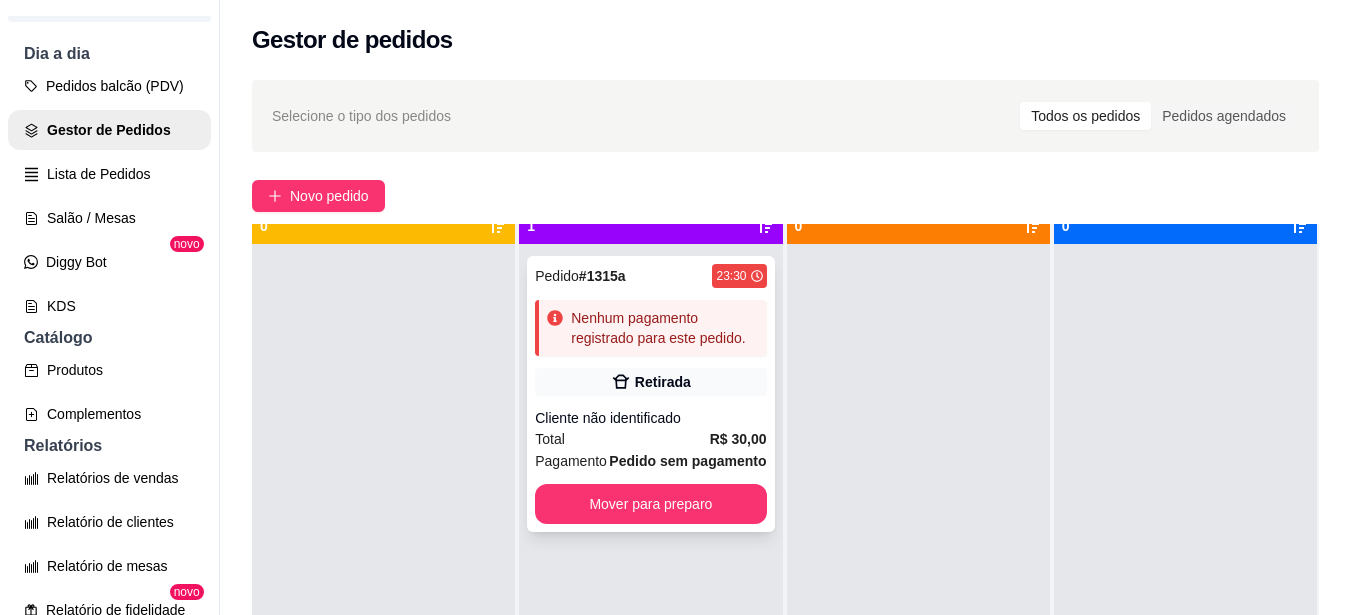 scroll, scrollTop: 56, scrollLeft: 0, axis: vertical 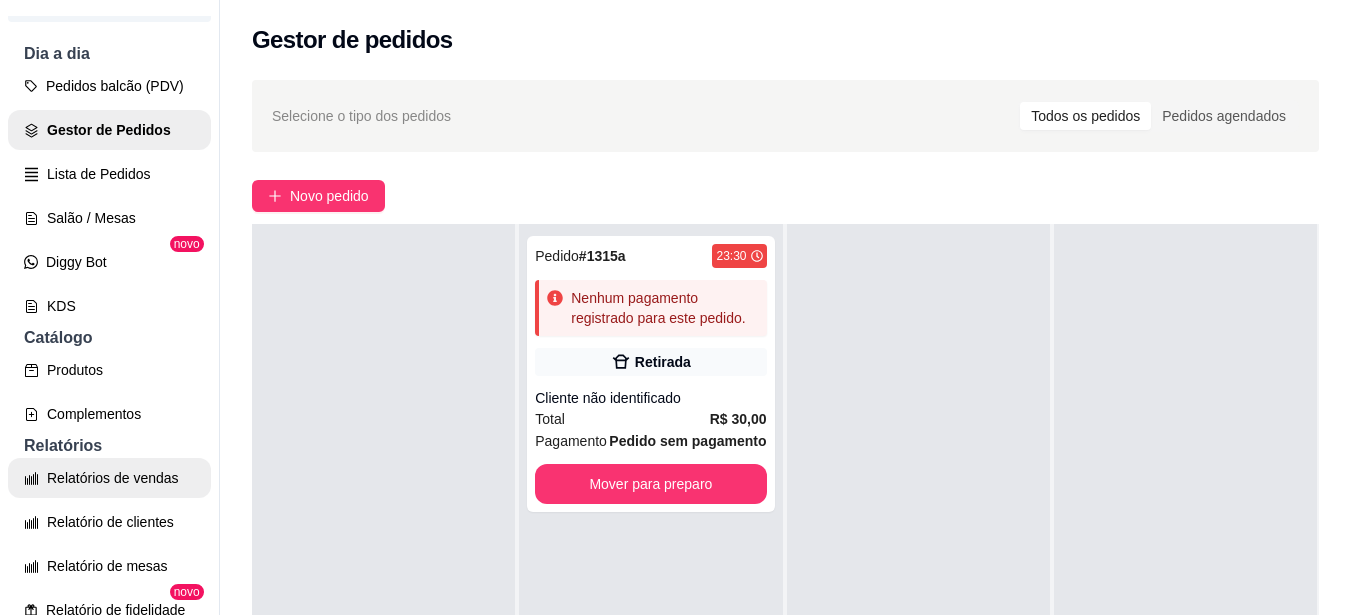 click on "Relatórios de vendas" at bounding box center (109, 478) 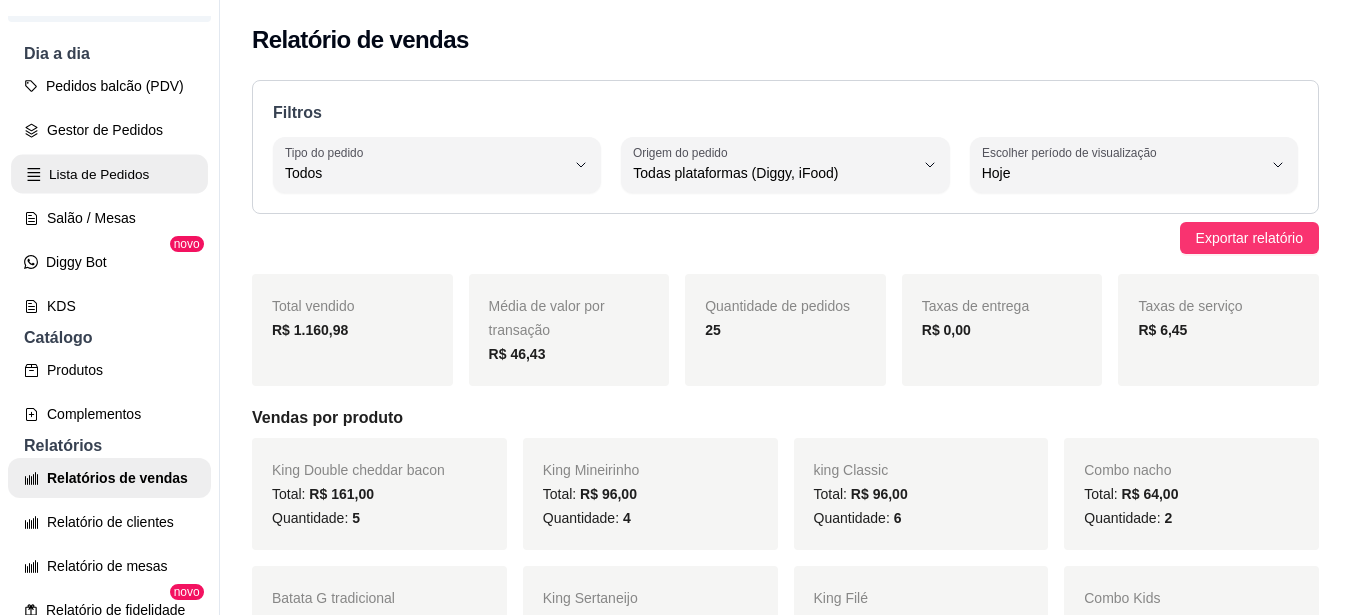 click on "Lista de Pedidos" at bounding box center [109, 174] 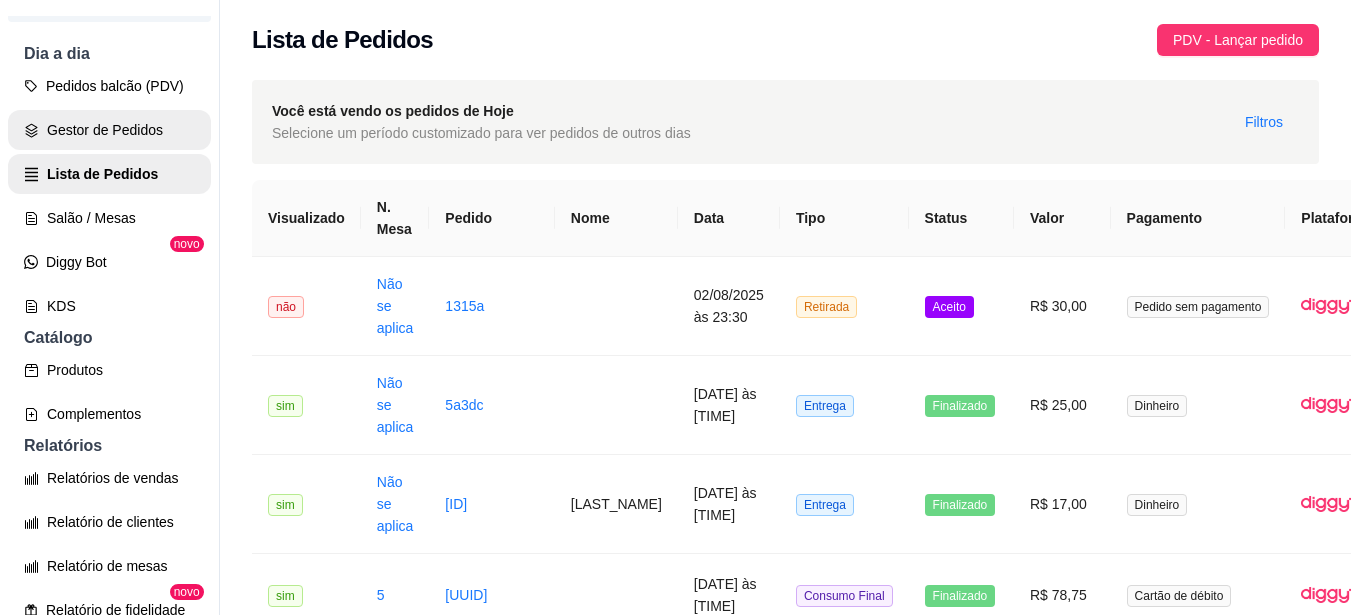 click on "Gestor de Pedidos" at bounding box center (109, 130) 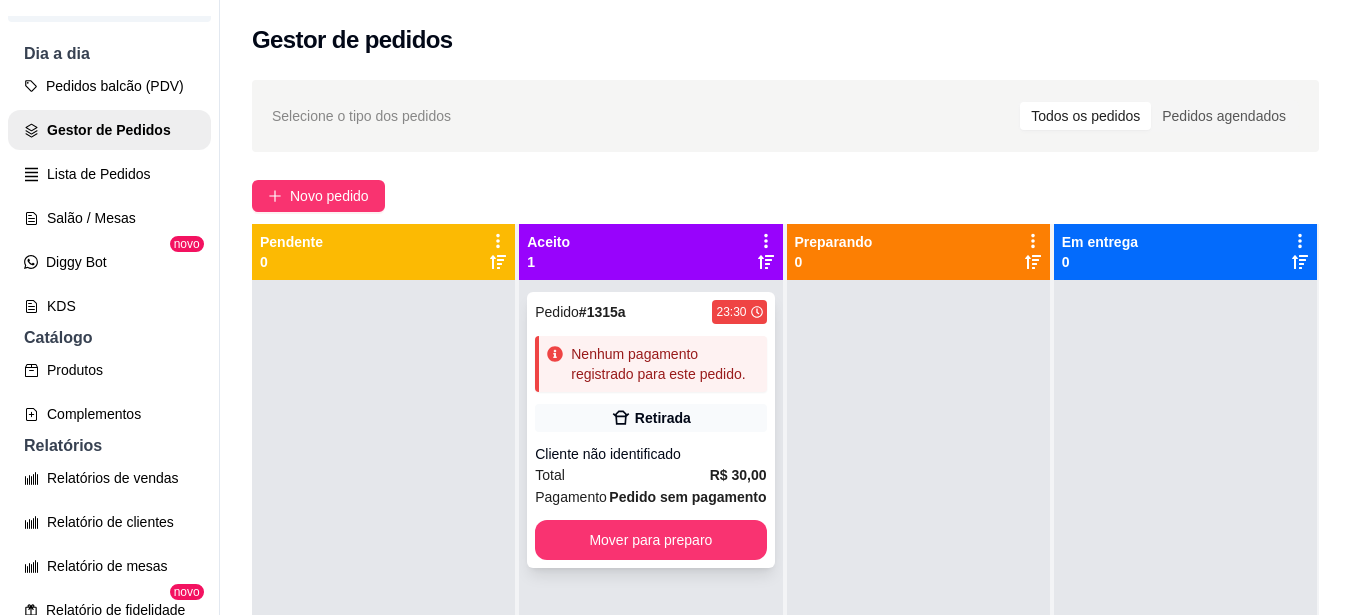 click on "Retirada" at bounding box center [650, 418] 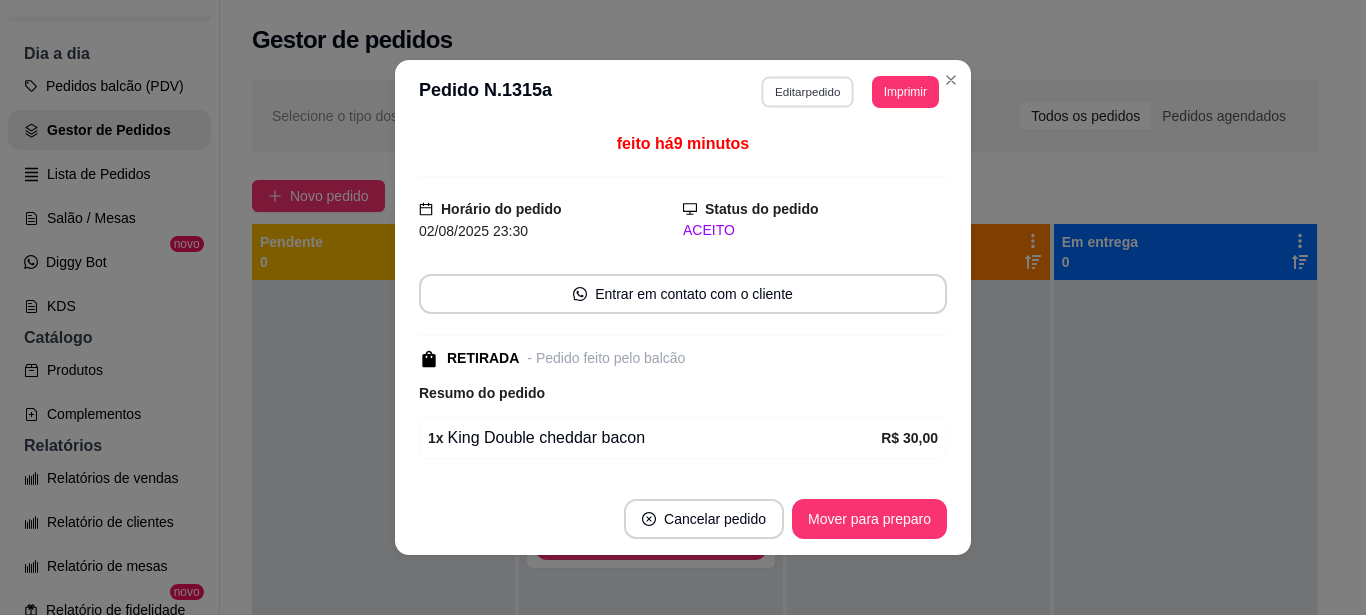 click on "Editar  pedido" at bounding box center [808, 91] 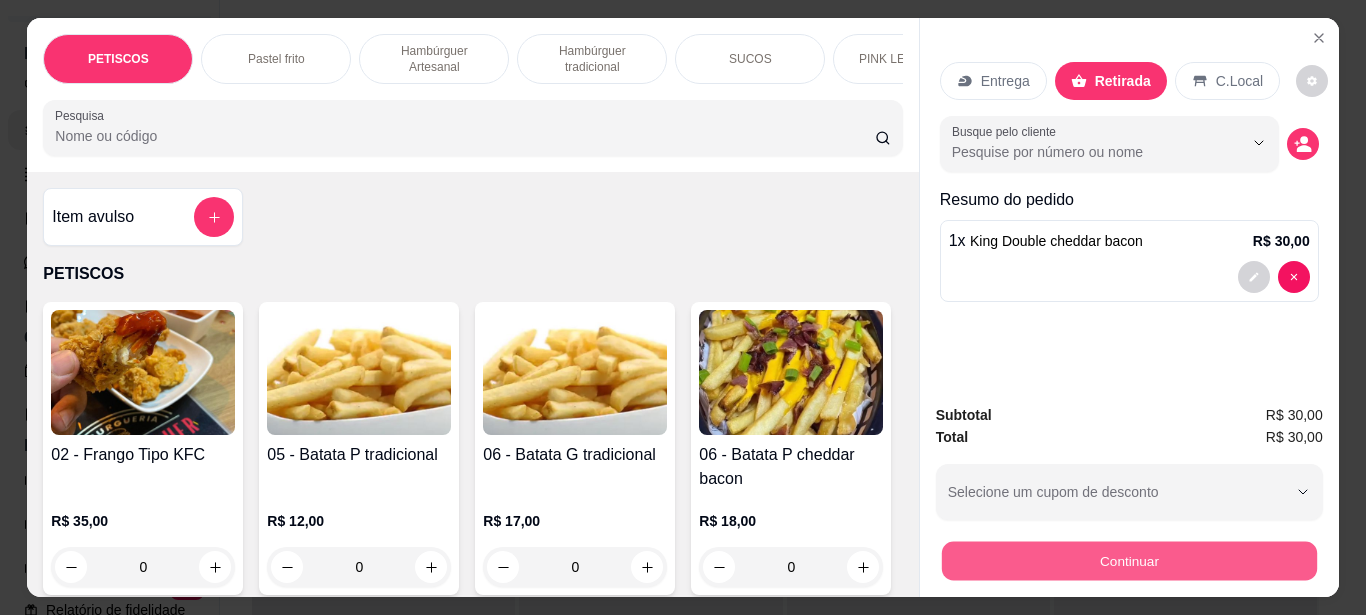 click on "Continuar" at bounding box center [1128, 560] 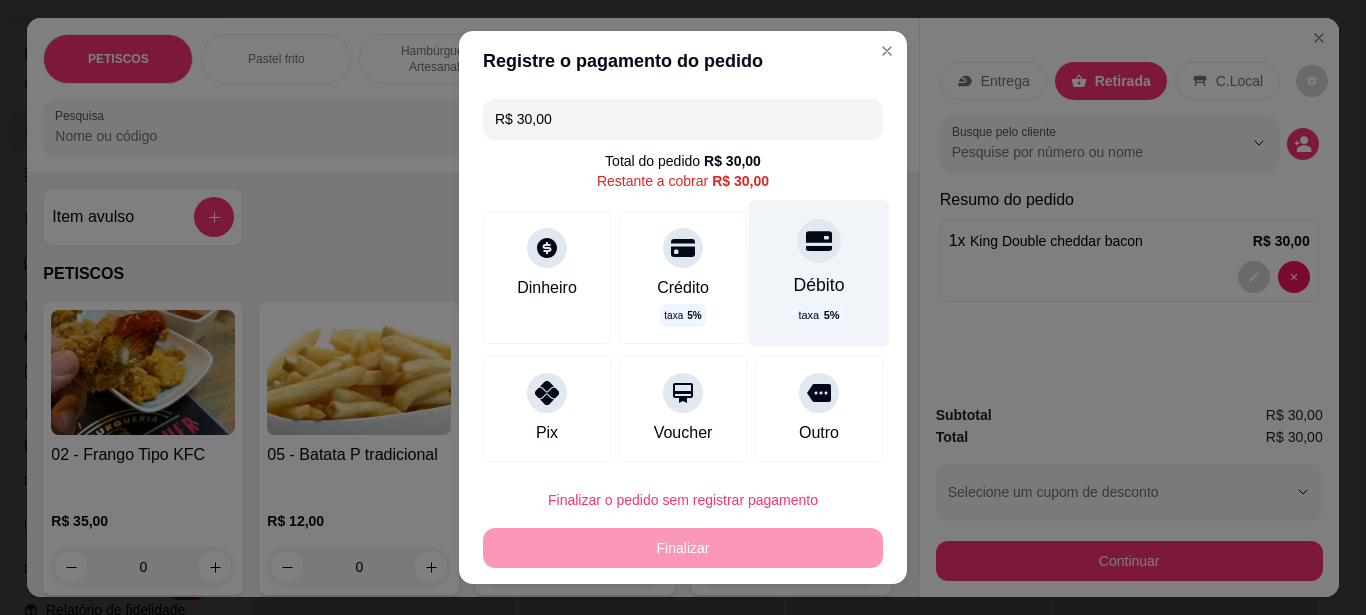 click on "Débito taxa   5 %" at bounding box center (819, 273) 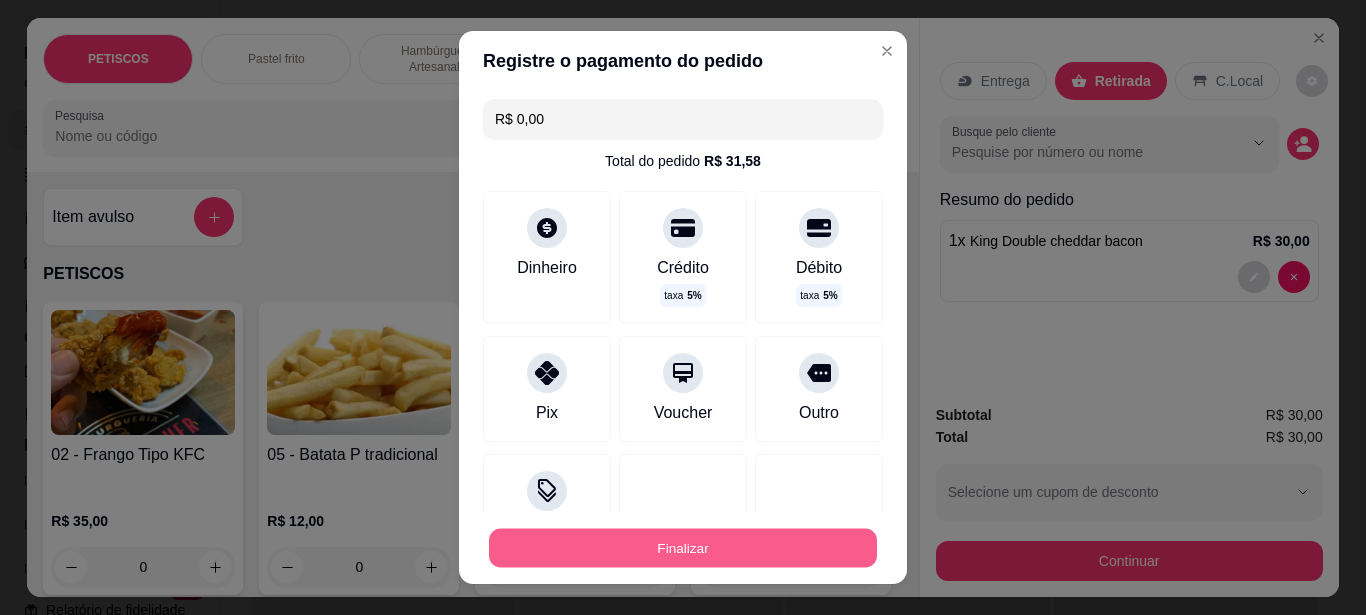 click on "Finalizar" at bounding box center [683, 548] 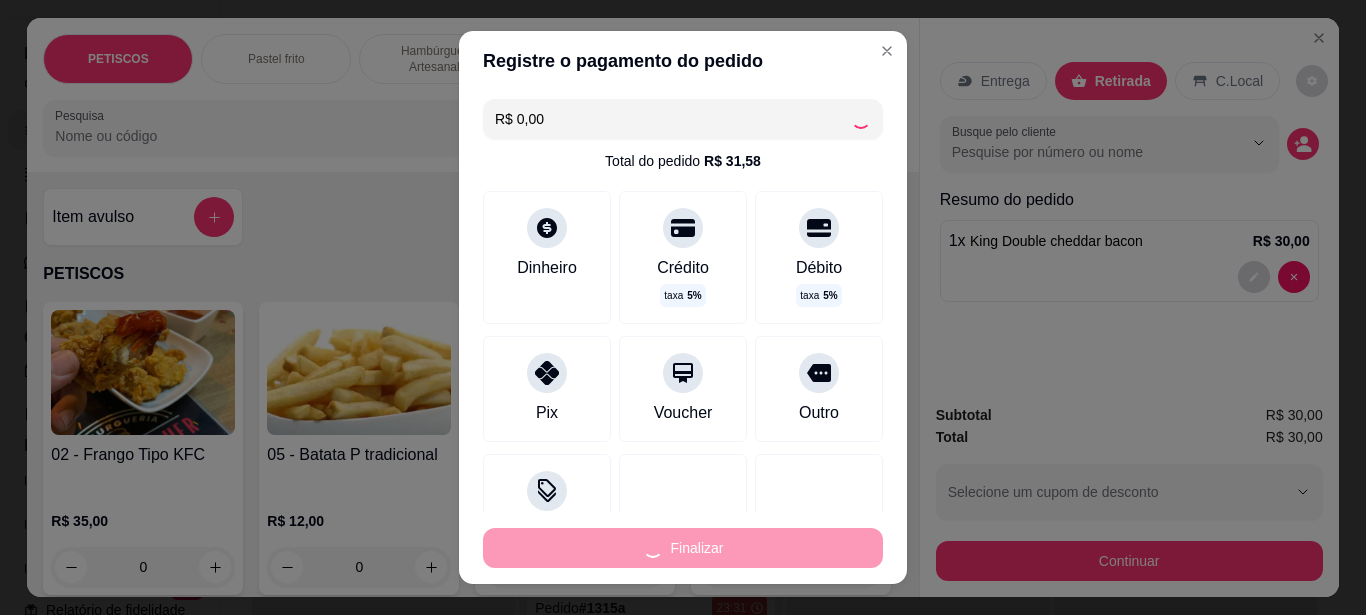 type on "0" 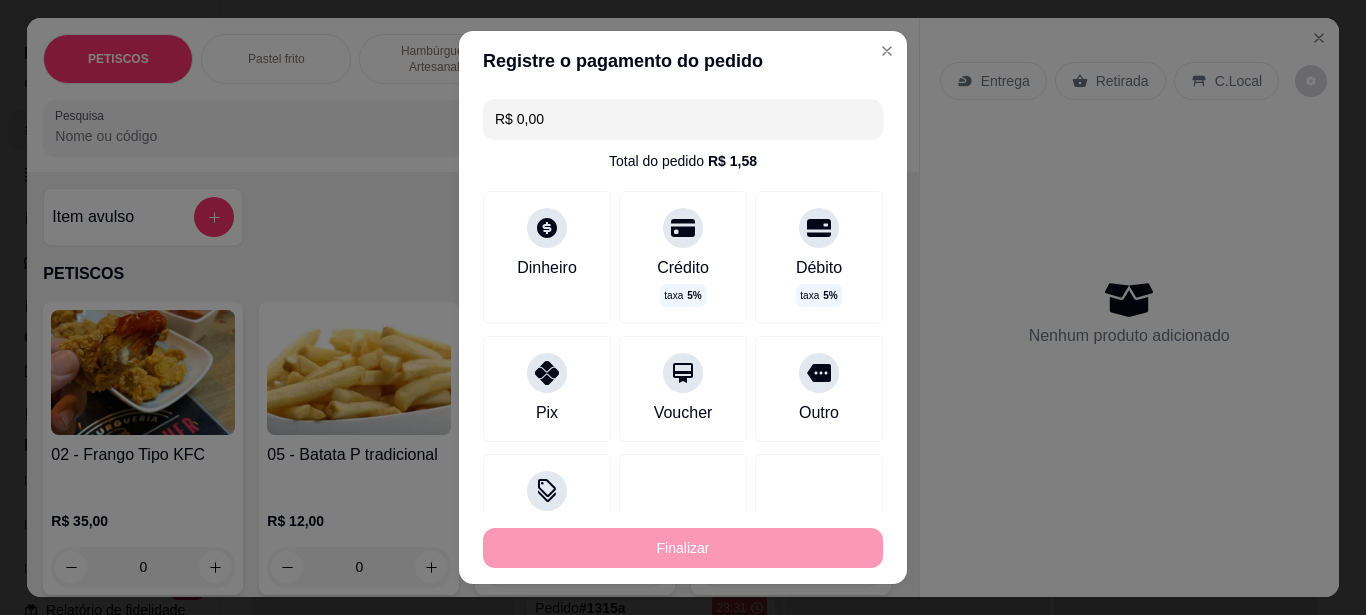 type on "-R$ 30,00" 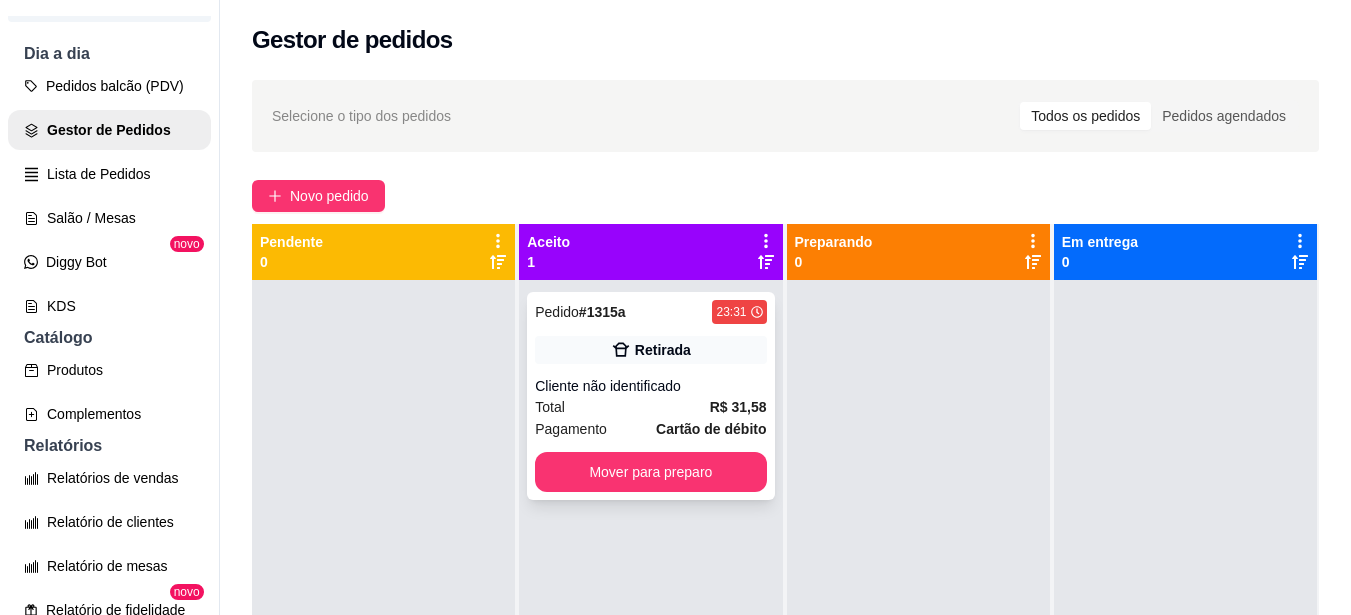 click on "Cliente não identificado" at bounding box center [650, 386] 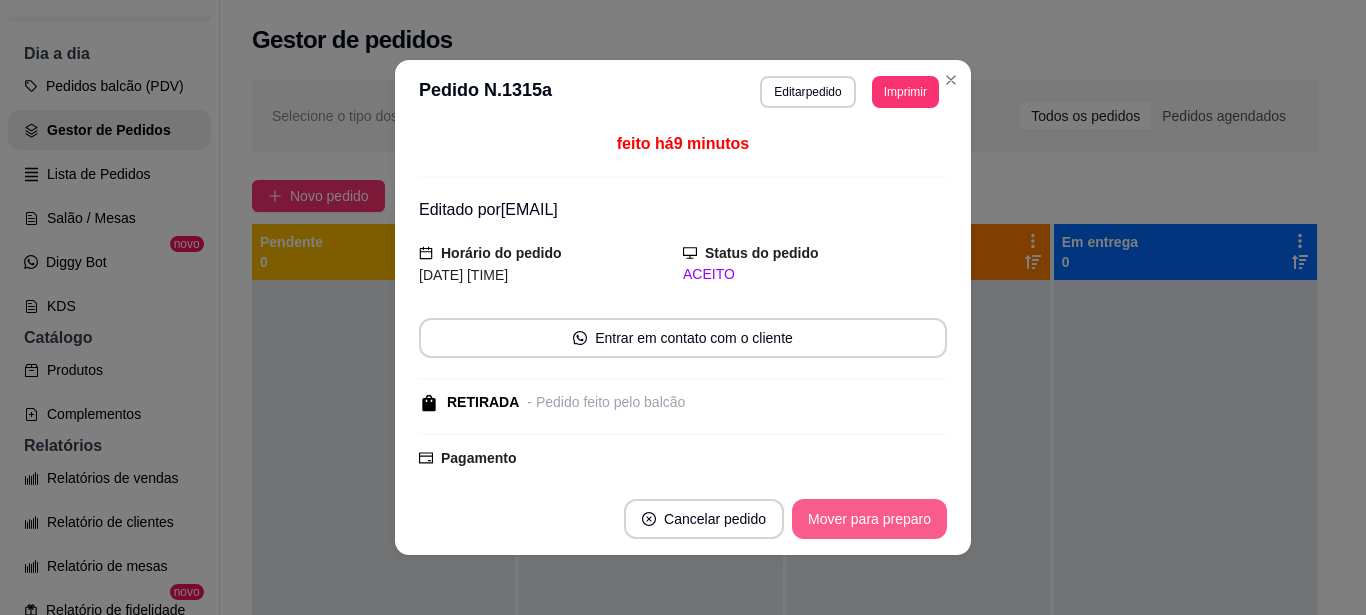 click on "Mover para preparo" at bounding box center (869, 519) 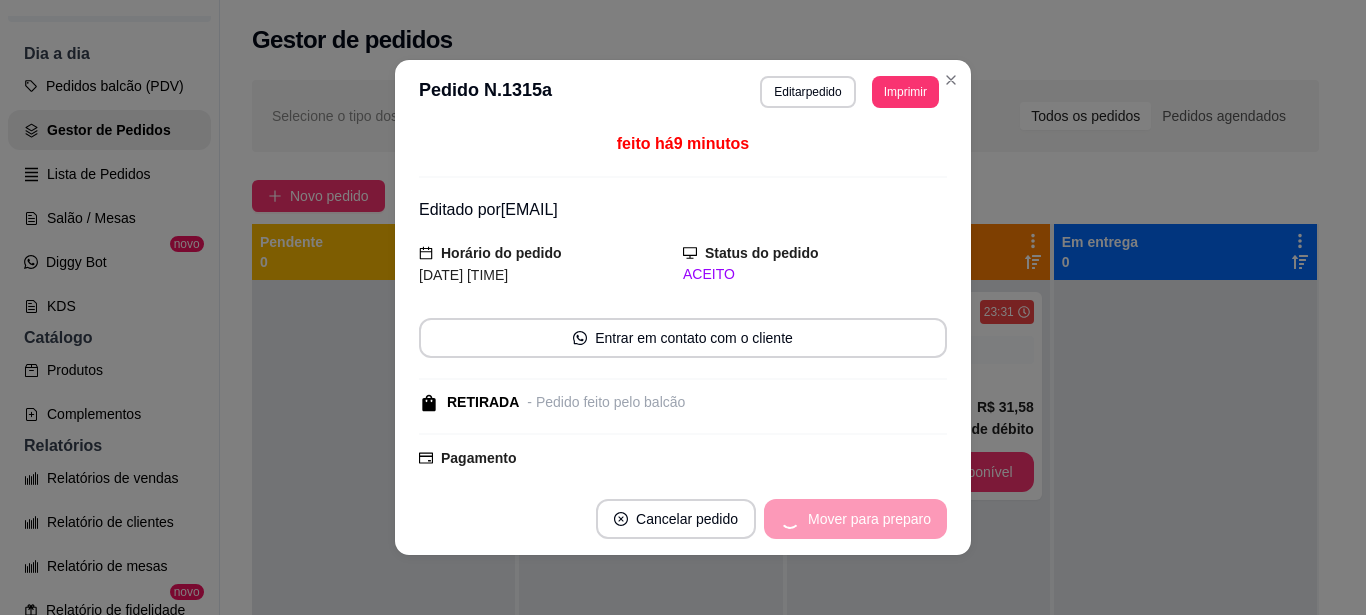 click on "Mover para preparo" at bounding box center (855, 519) 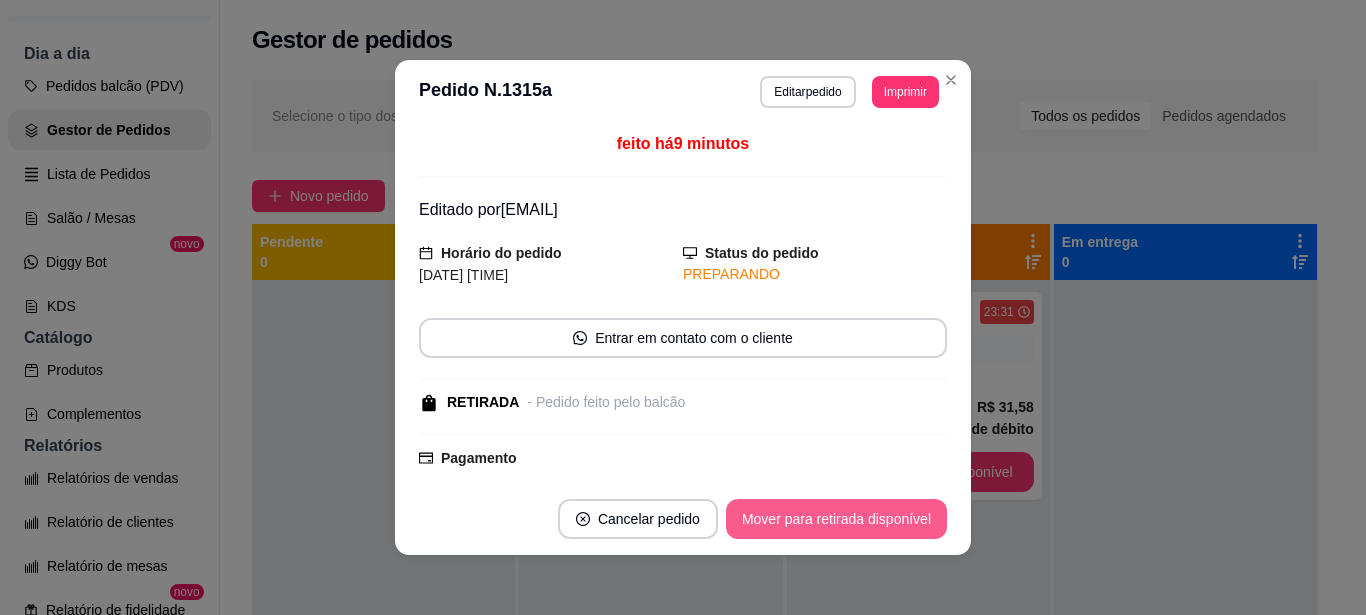 click on "Mover para retirada disponível" at bounding box center [836, 519] 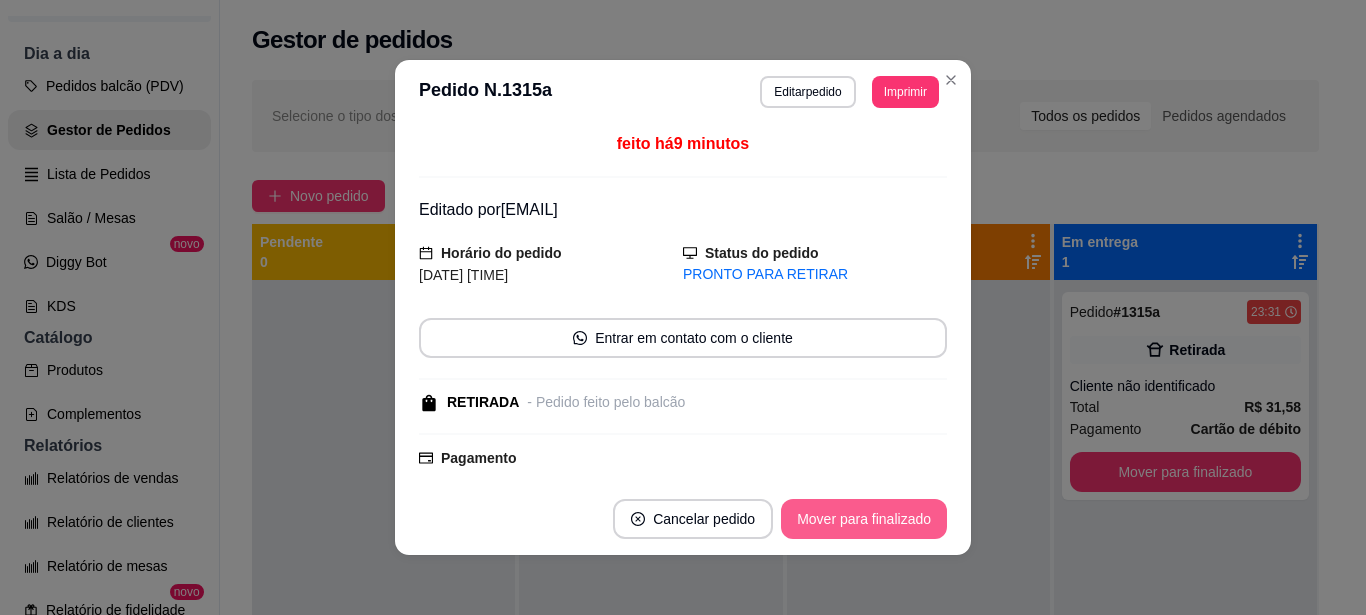 click on "Mover para finalizado" at bounding box center (864, 519) 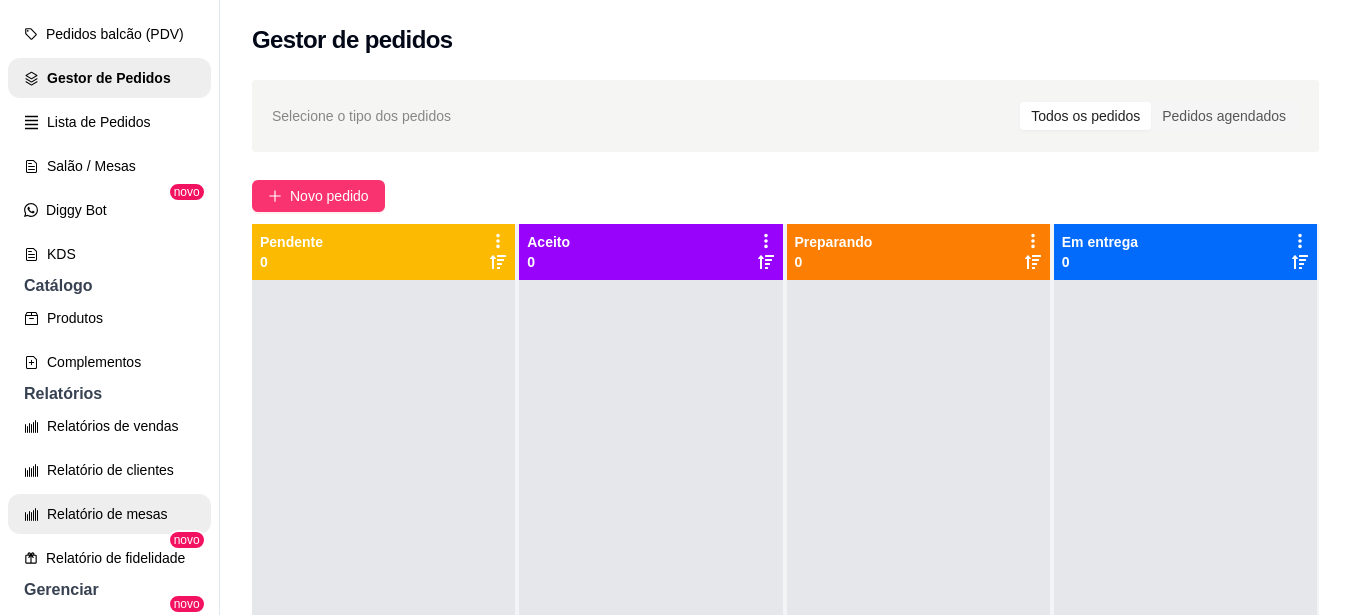scroll, scrollTop: 300, scrollLeft: 0, axis: vertical 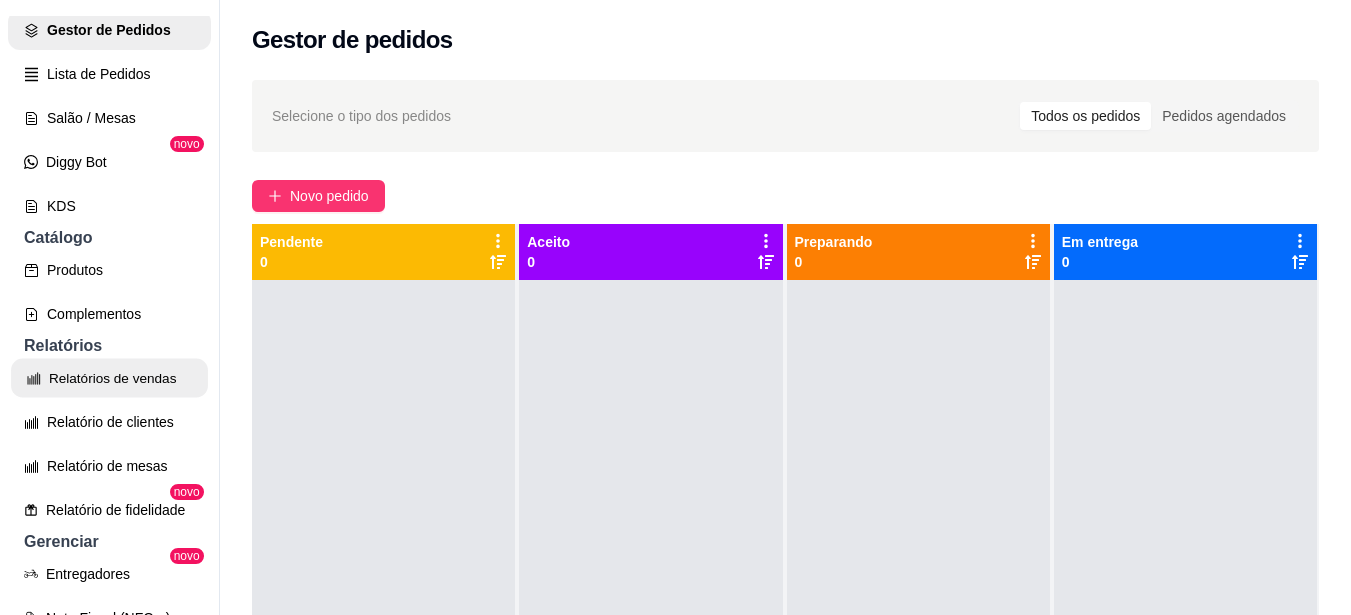 click on "Relatórios de vendas" at bounding box center [109, 378] 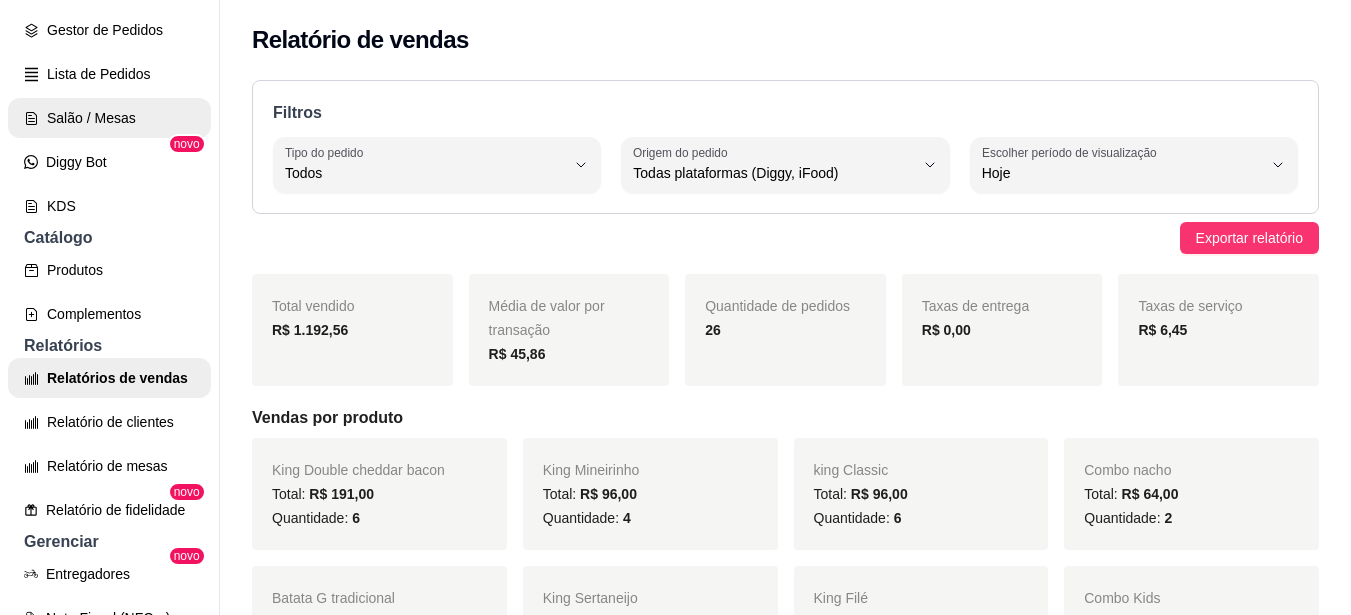 click on "Salão / Mesas" at bounding box center [109, 118] 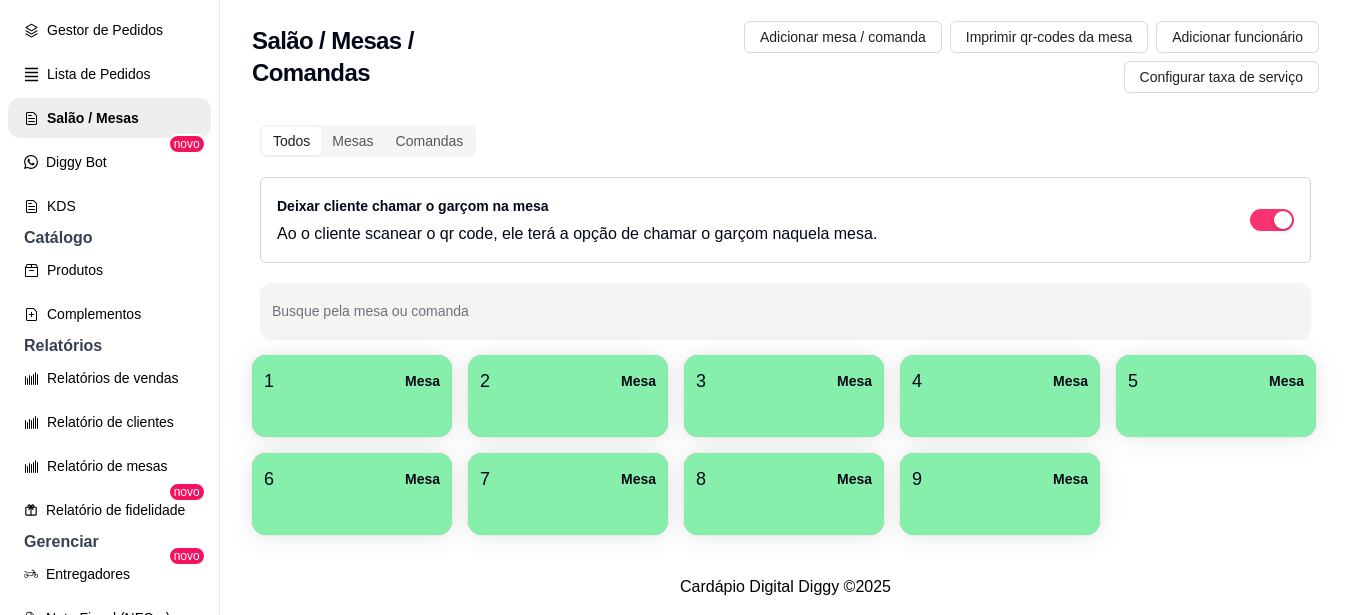 scroll, scrollTop: 116, scrollLeft: 0, axis: vertical 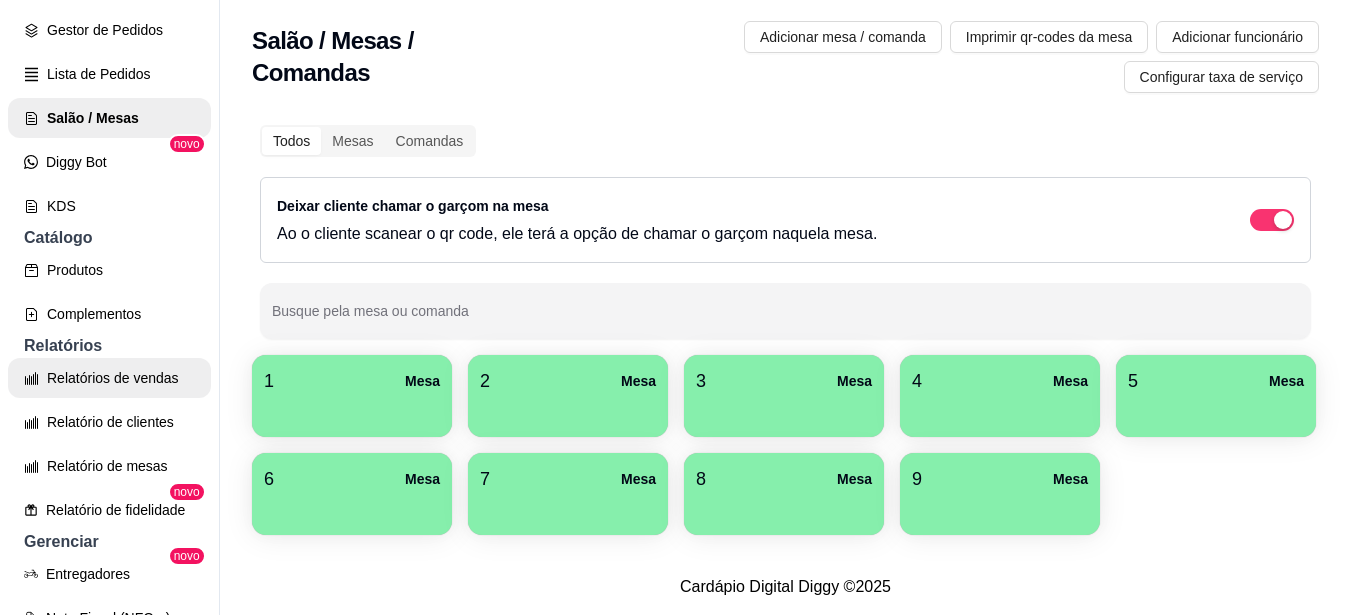 click on "Relatórios de vendas" at bounding box center (109, 378) 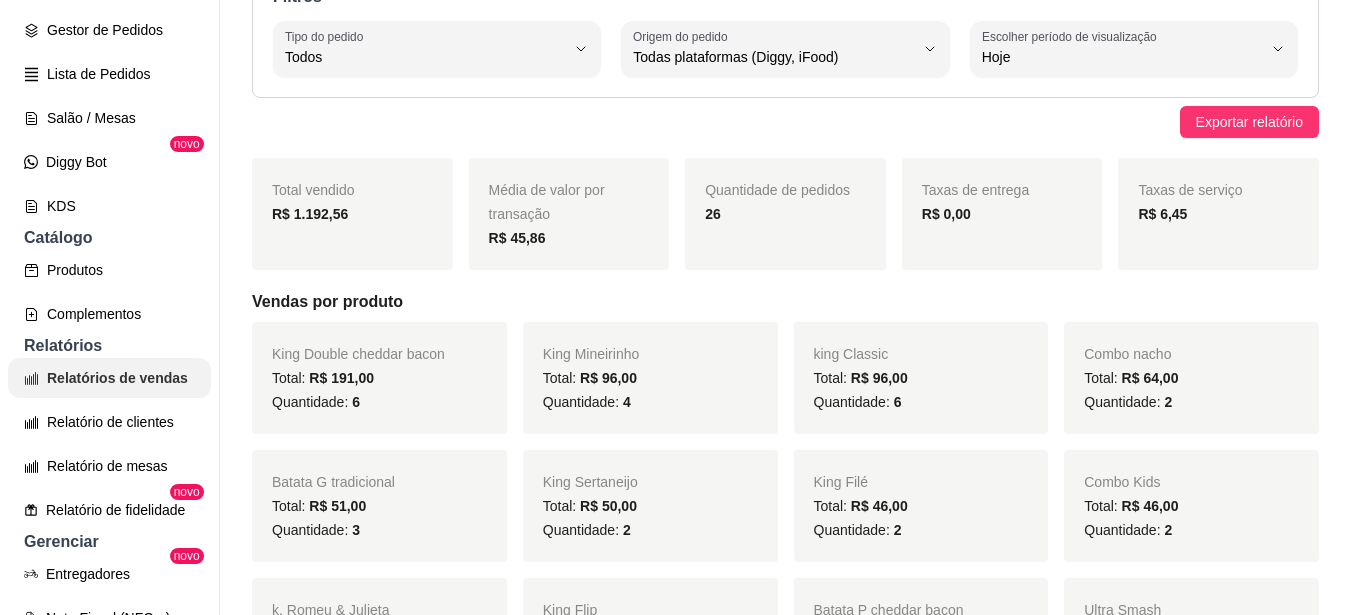 scroll, scrollTop: 0, scrollLeft: 0, axis: both 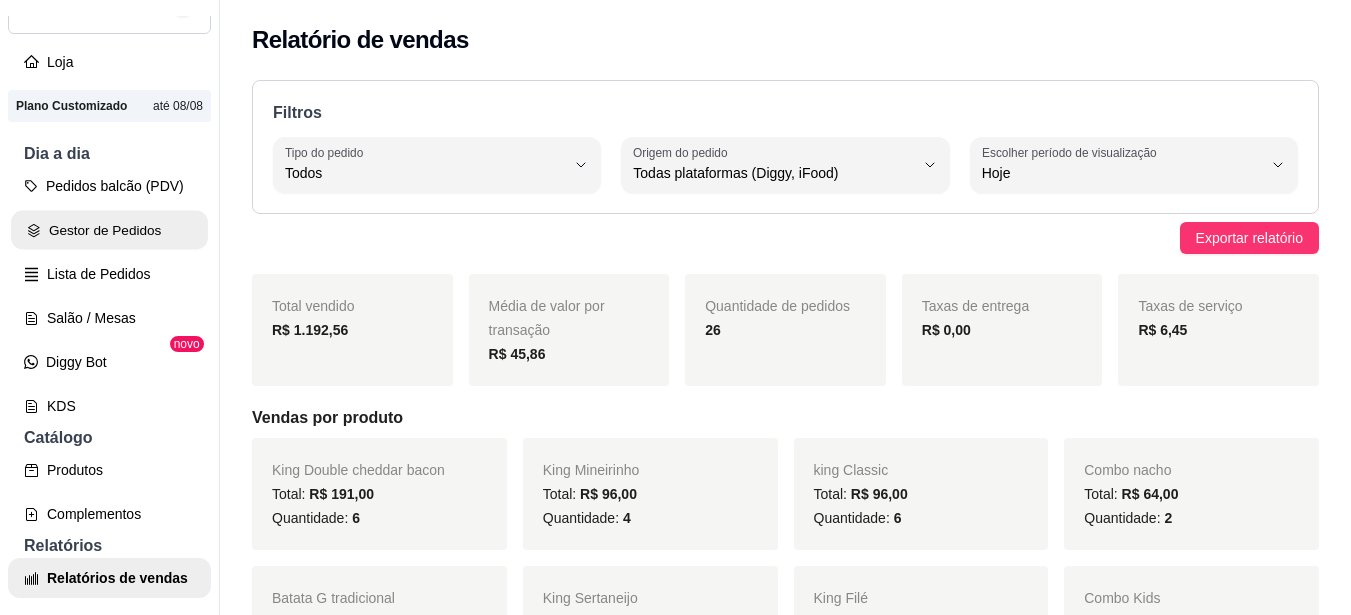 click on "Gestor de Pedidos" at bounding box center (109, 230) 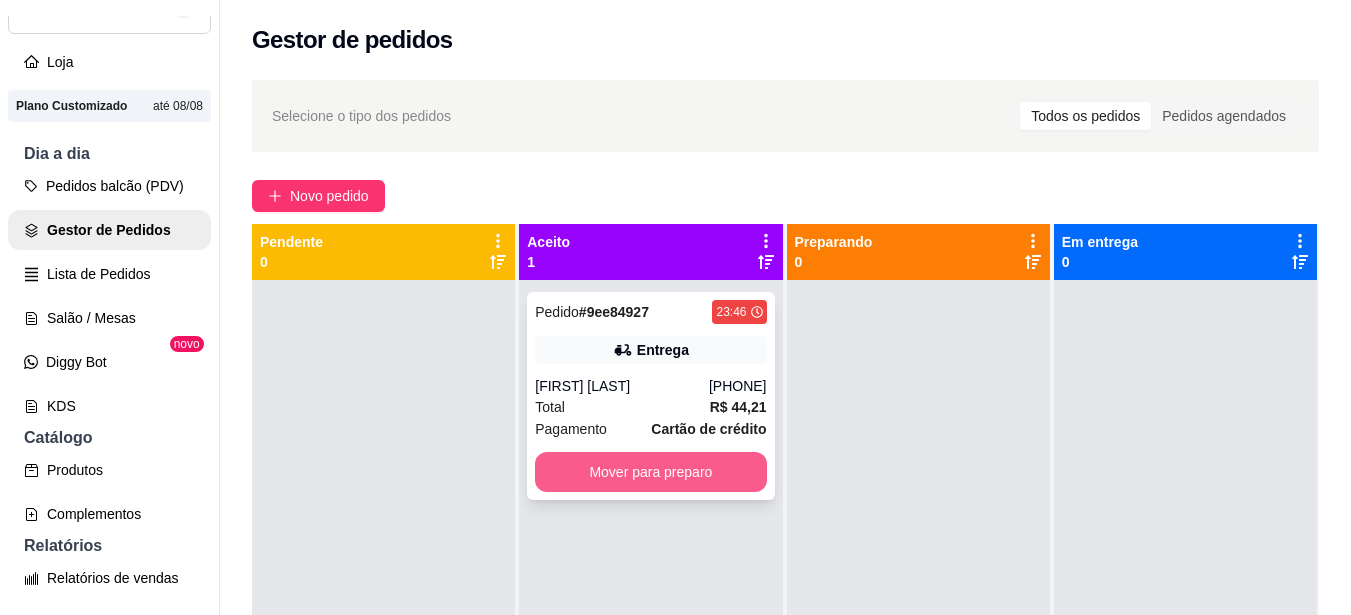 click on "Mover para preparo" at bounding box center [650, 472] 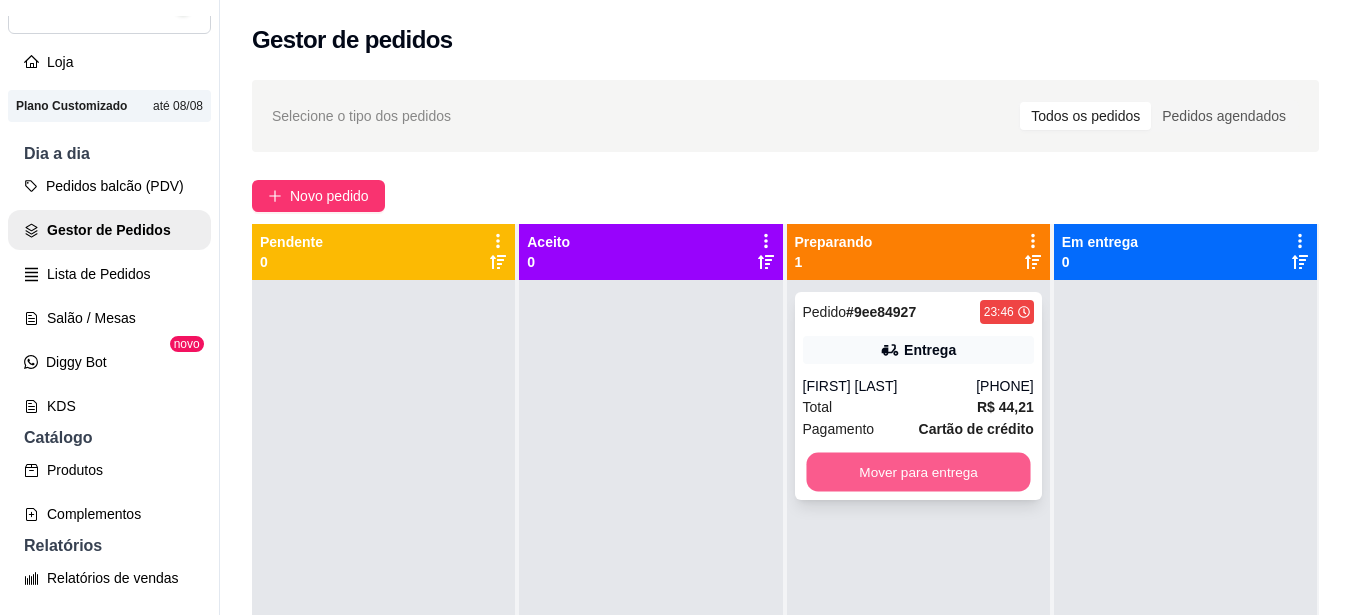 click on "Mover para entrega" at bounding box center [918, 472] 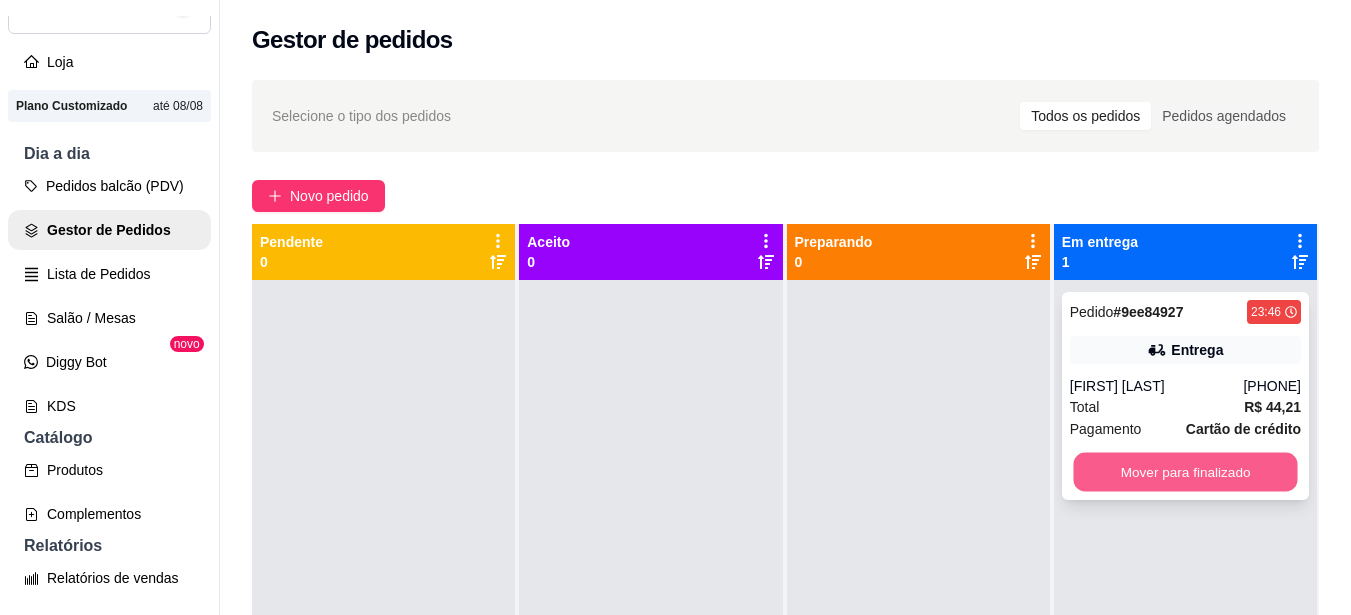click on "Mover para finalizado" at bounding box center (1185, 472) 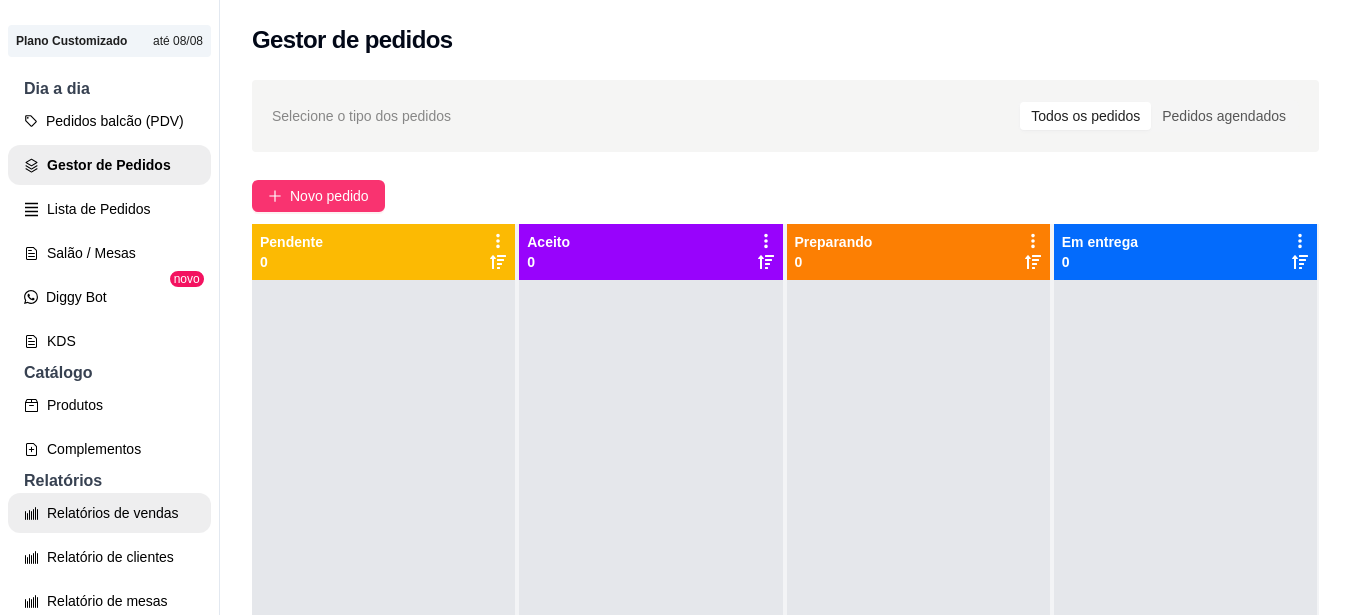 scroll, scrollTop: 200, scrollLeft: 0, axis: vertical 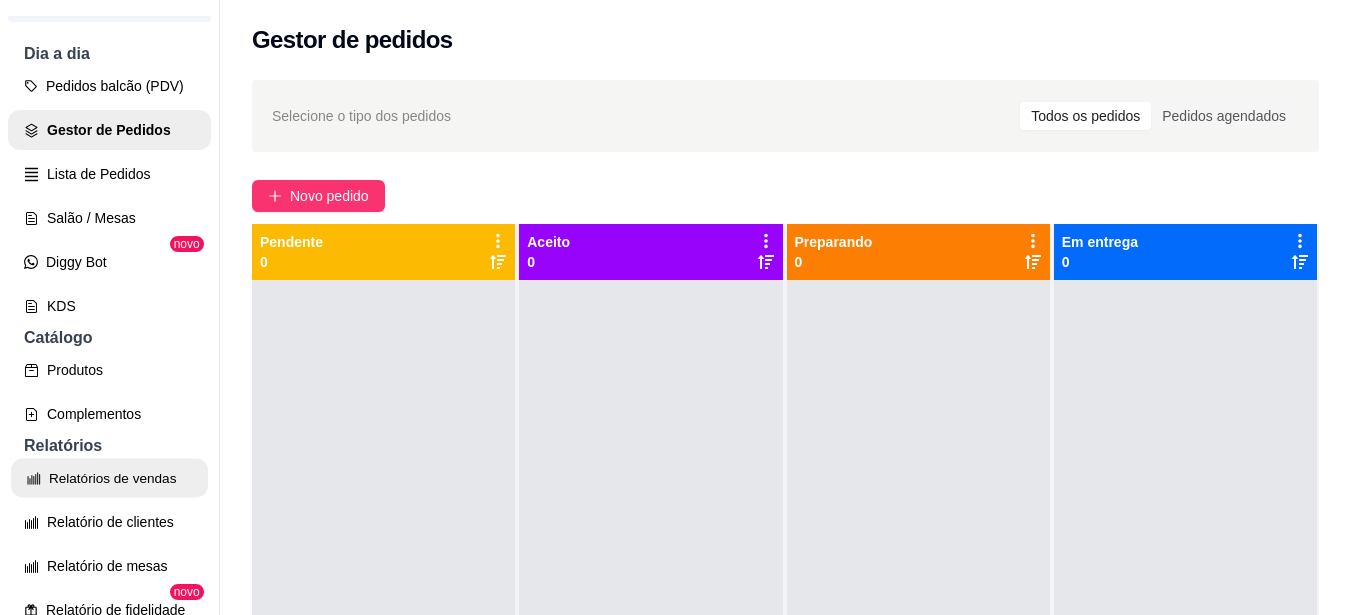 click on "Relatórios de vendas" at bounding box center (109, 478) 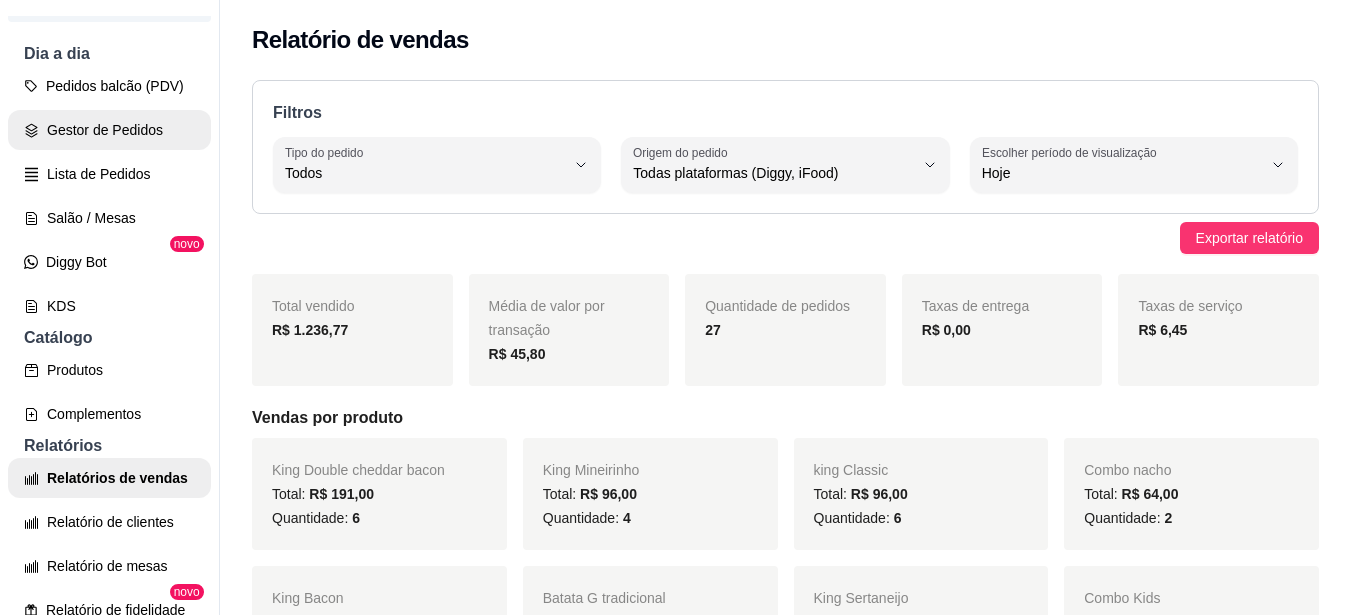 click on "Gestor de Pedidos" at bounding box center [109, 130] 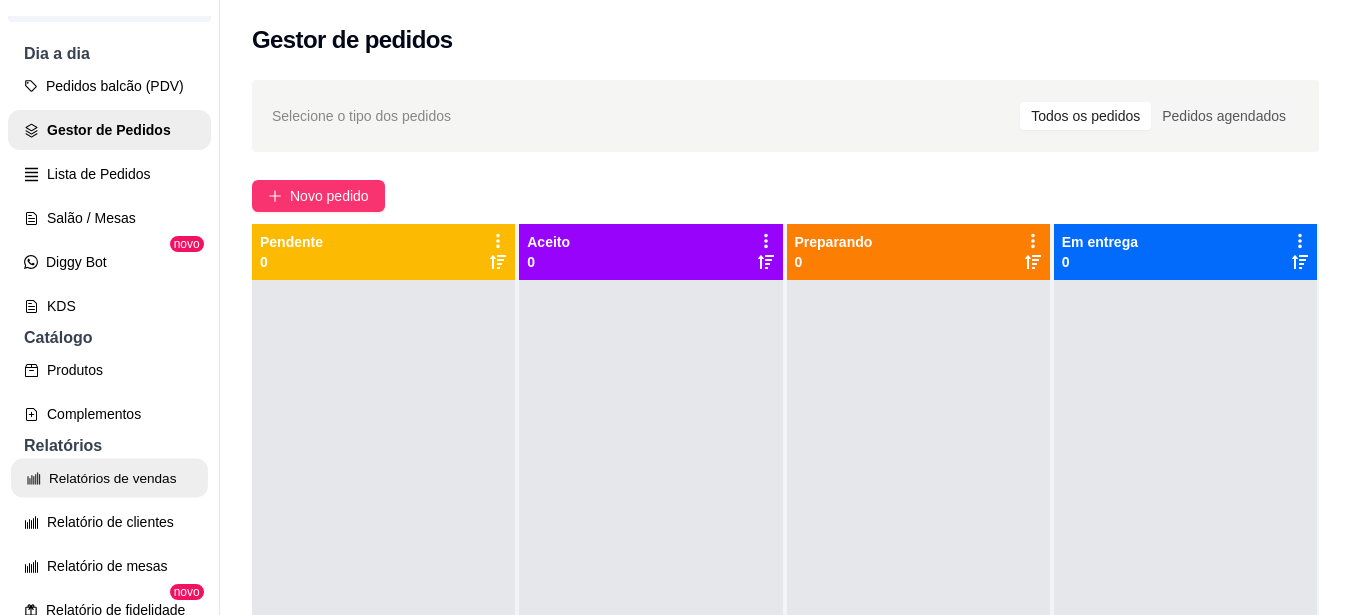 click on "Relatórios de vendas" at bounding box center [109, 478] 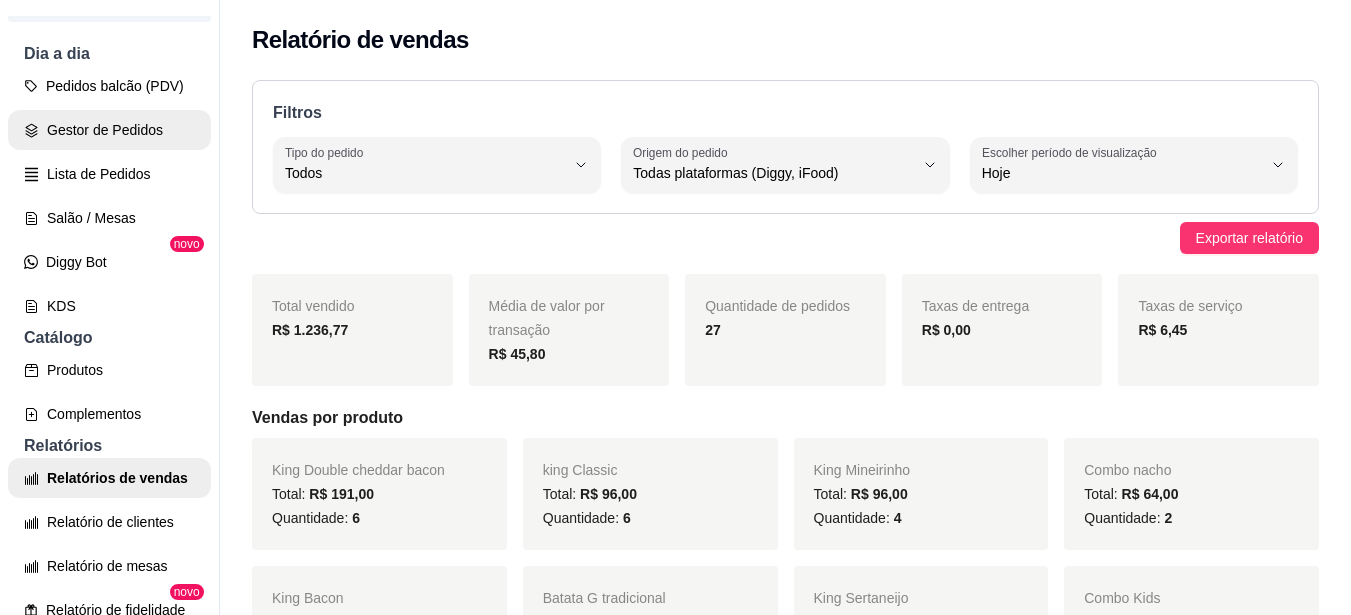 click on "Gestor de Pedidos" at bounding box center [109, 130] 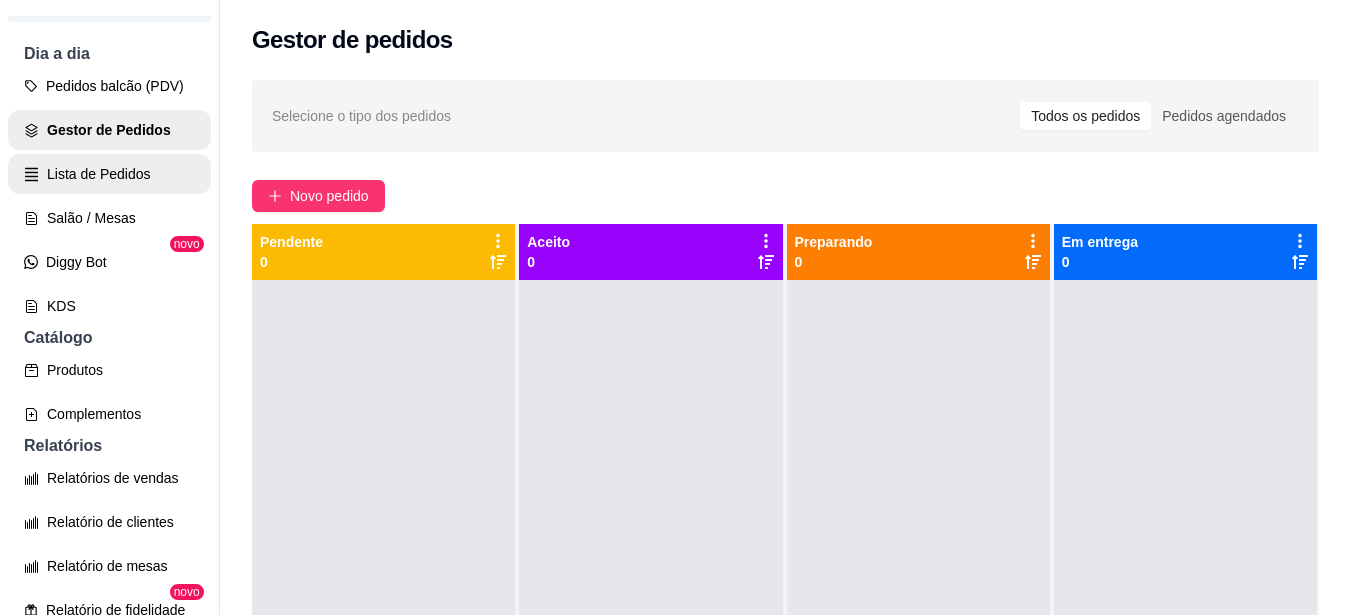 click on "Lista de Pedidos" at bounding box center [109, 174] 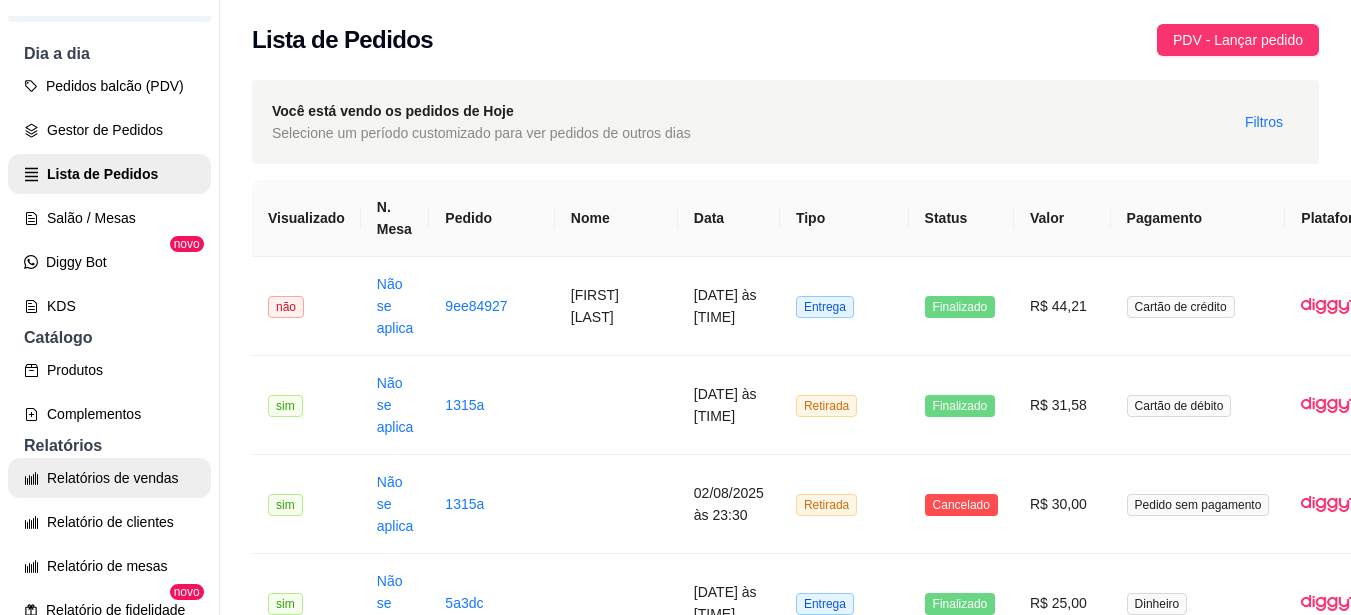 click on "Relatórios de vendas" at bounding box center (109, 478) 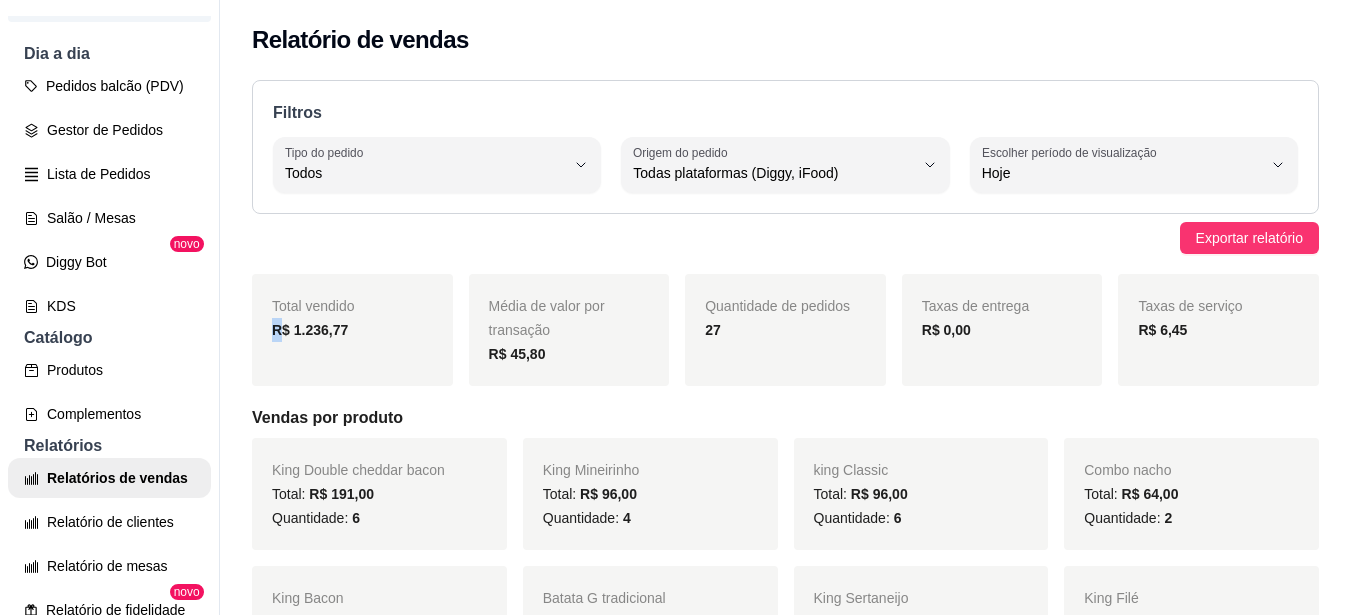 click on "Total vendido R$ 1.236,77" at bounding box center [352, 330] 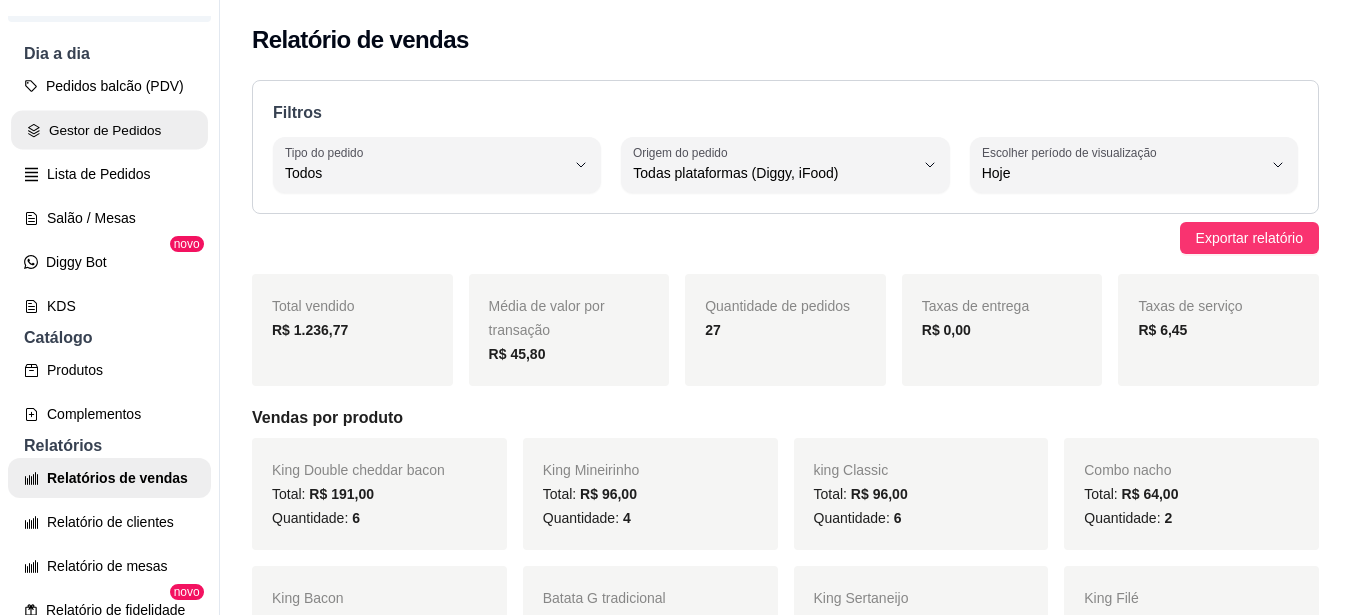 click on "Gestor de Pedidos" at bounding box center [109, 130] 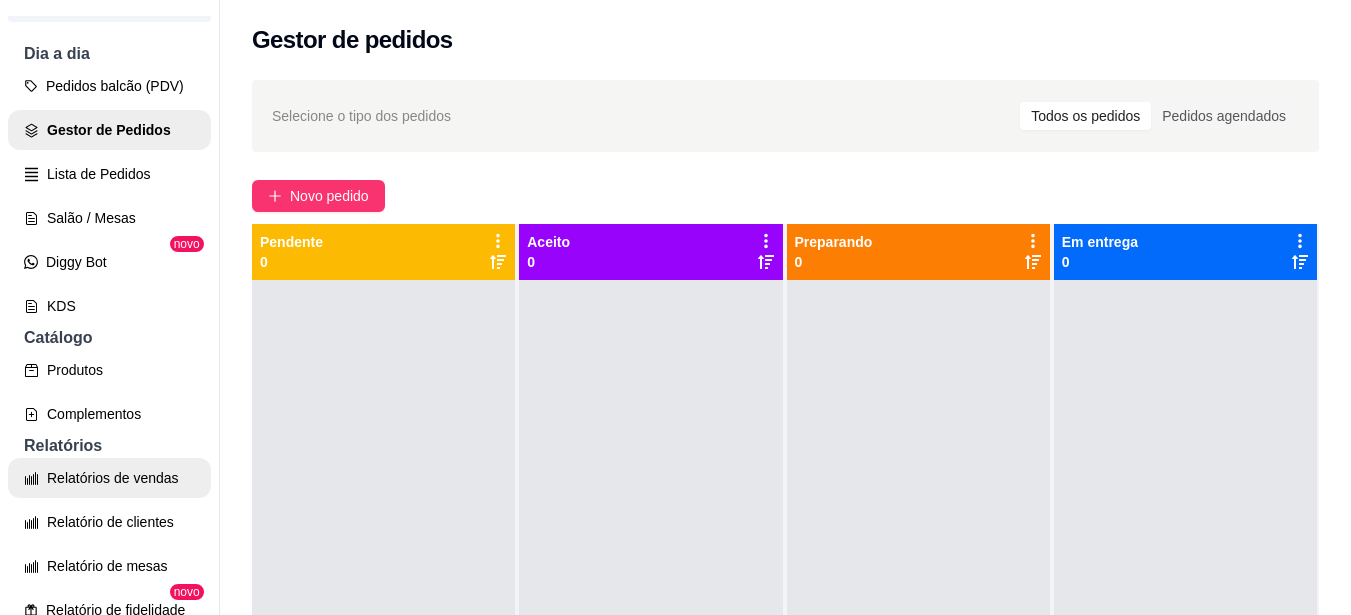 click on "Relatórios de vendas" at bounding box center (109, 478) 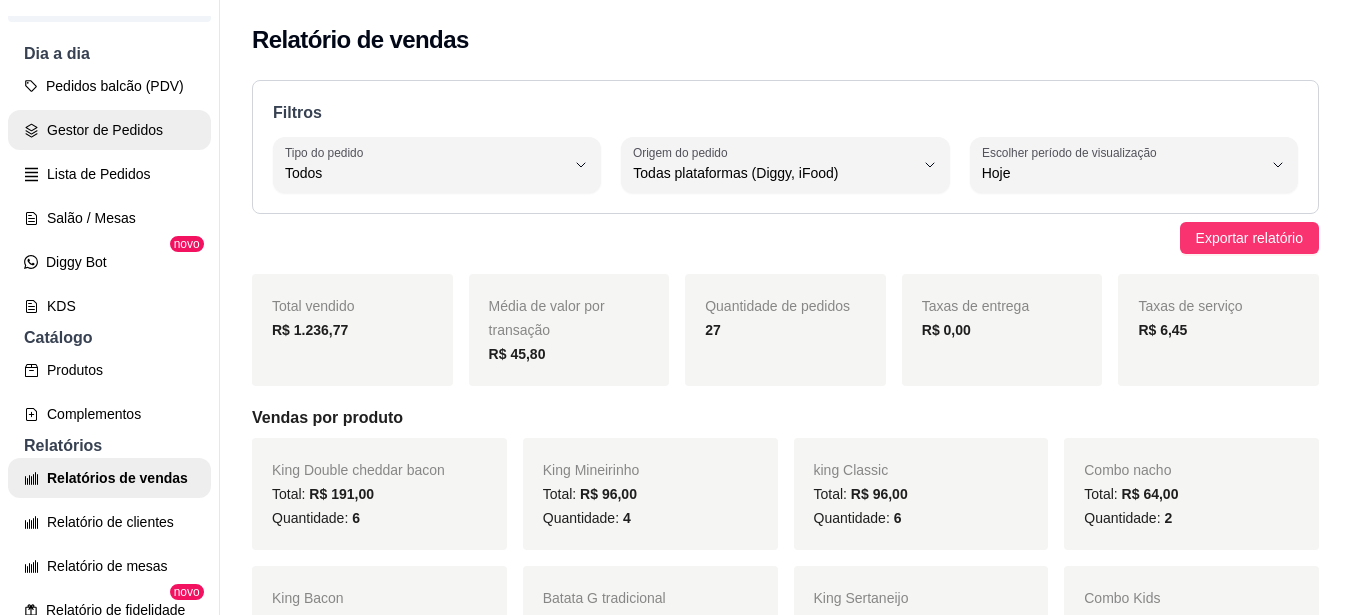 click on "Gestor de Pedidos" at bounding box center (109, 130) 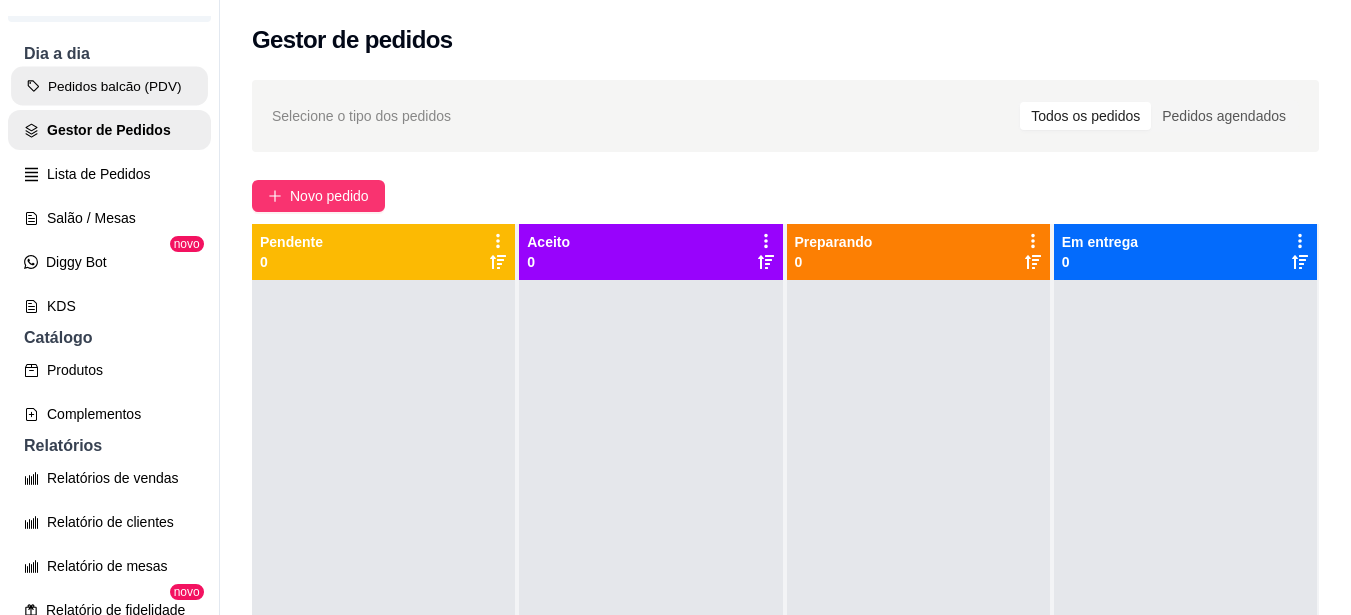 click on "Pedidos balcão (PDV)" at bounding box center [109, 86] 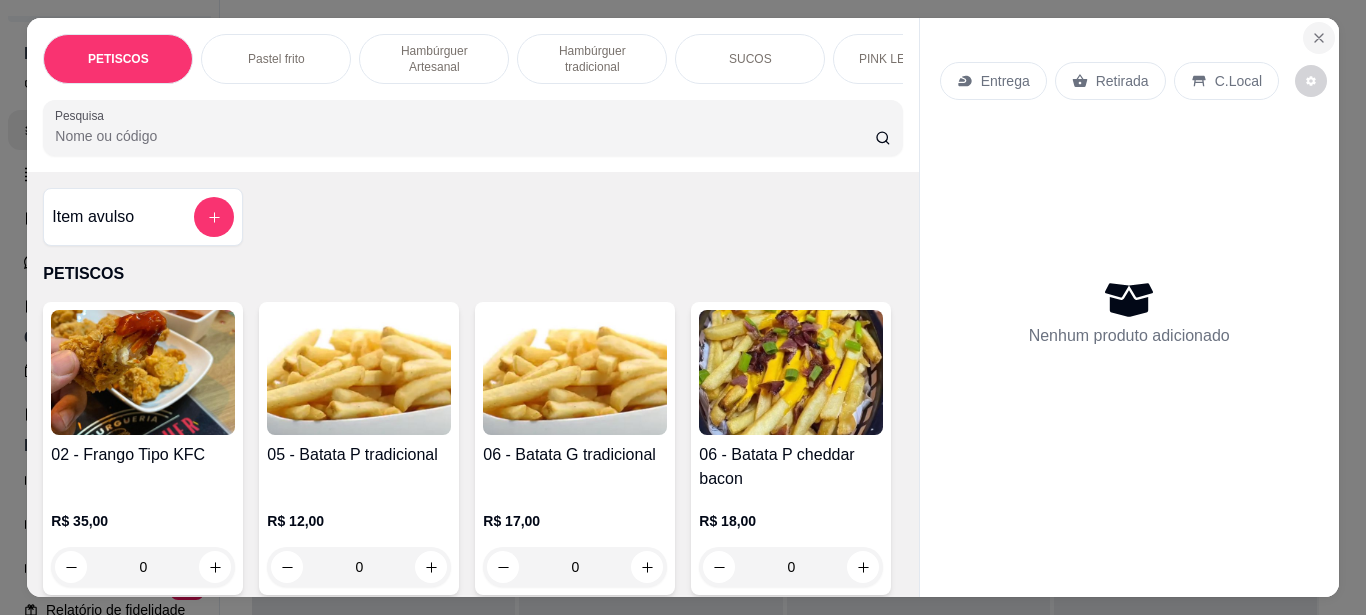 click 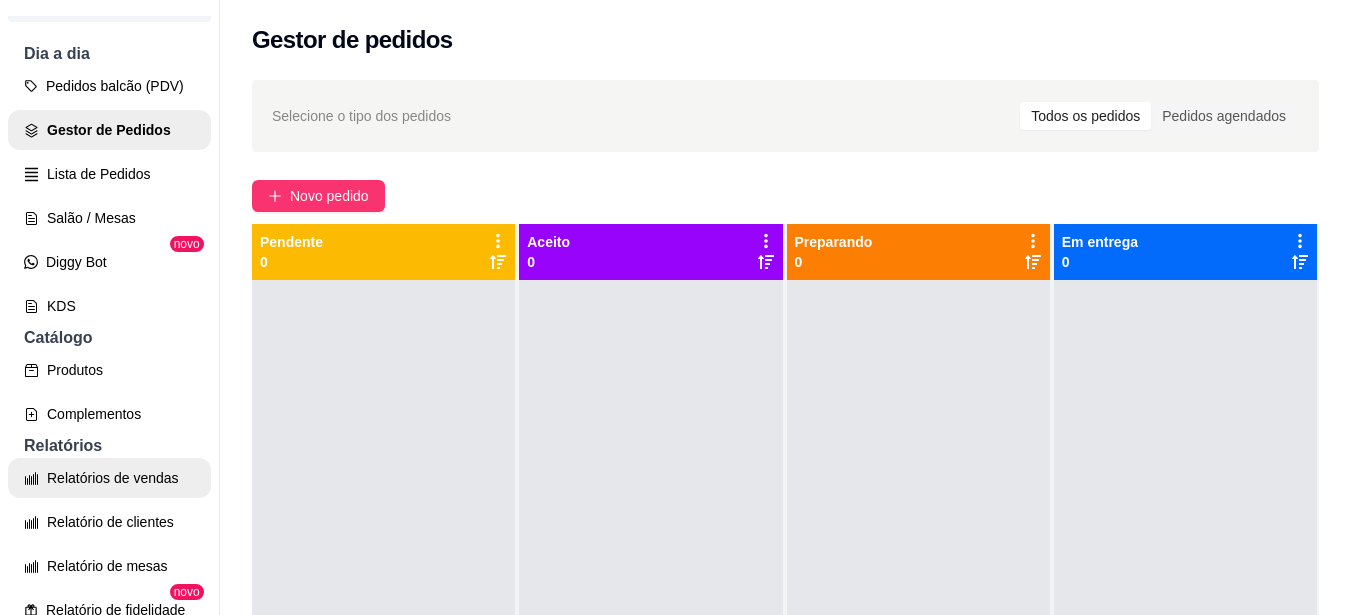 click on "Relatórios de vendas" at bounding box center (109, 478) 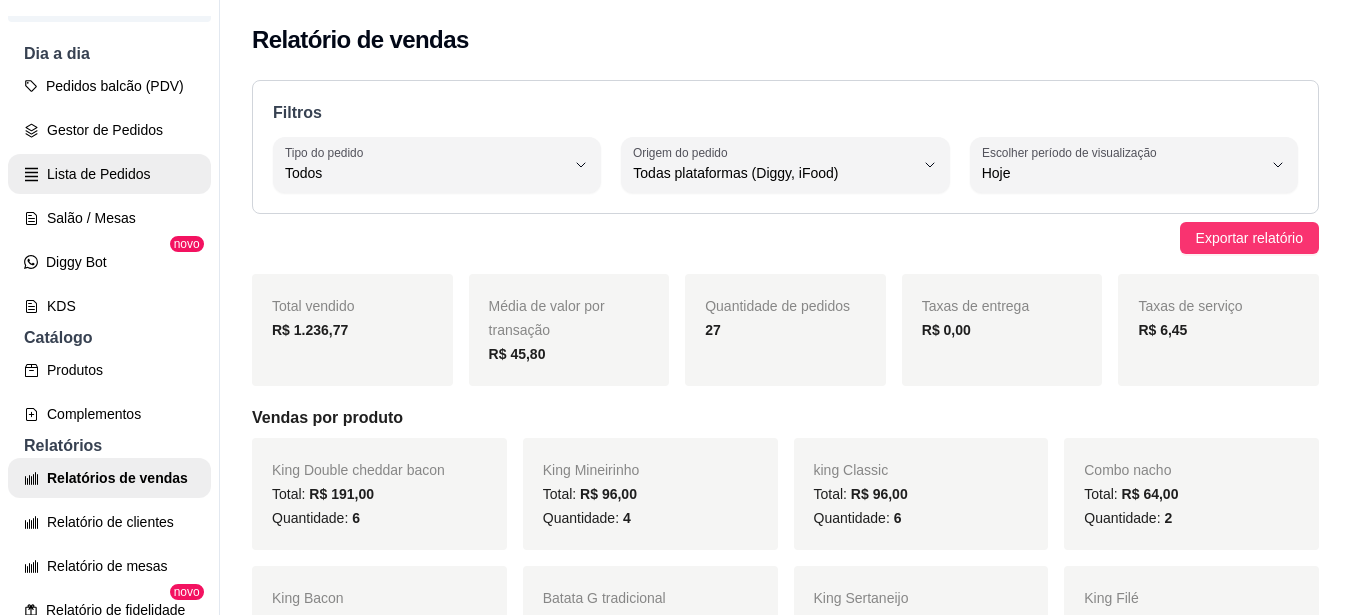 click on "Lista de Pedidos" at bounding box center (109, 174) 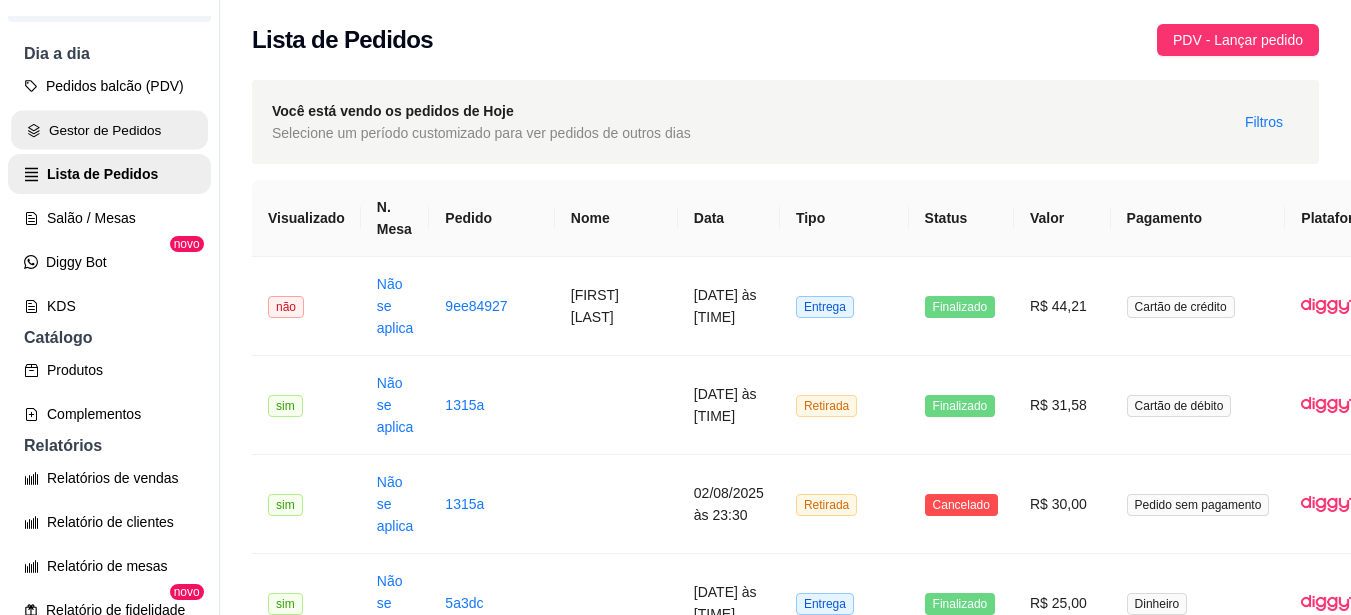 click on "Gestor de Pedidos" at bounding box center [109, 130] 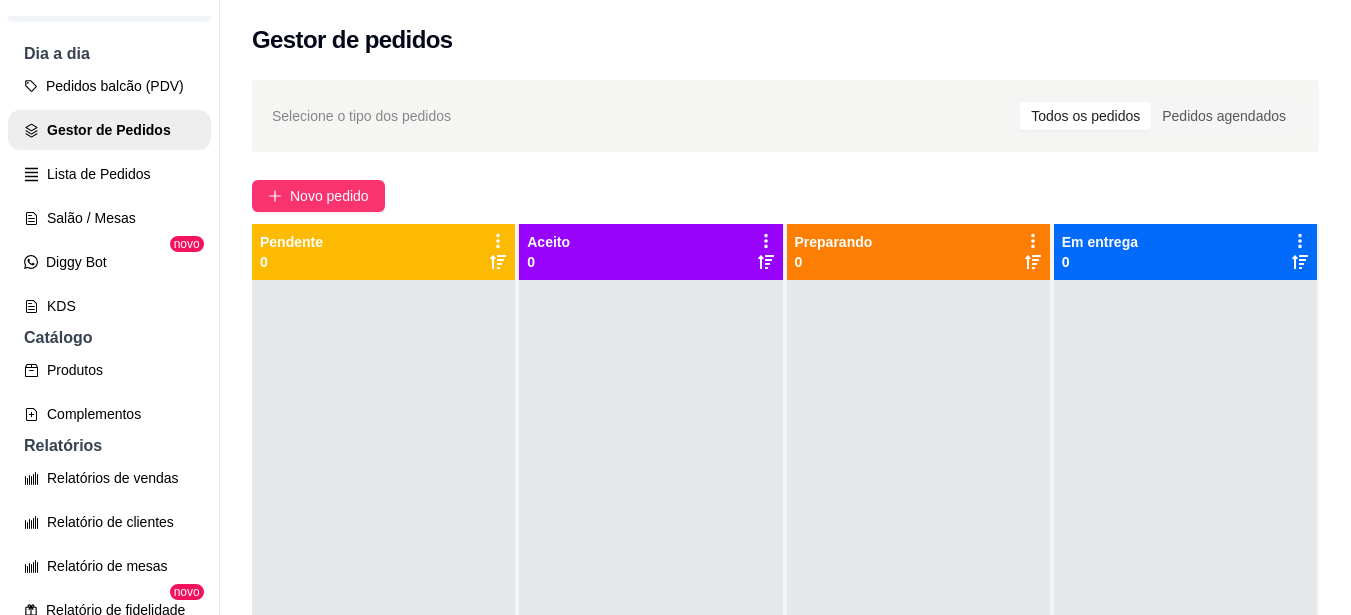 scroll, scrollTop: 300, scrollLeft: 0, axis: vertical 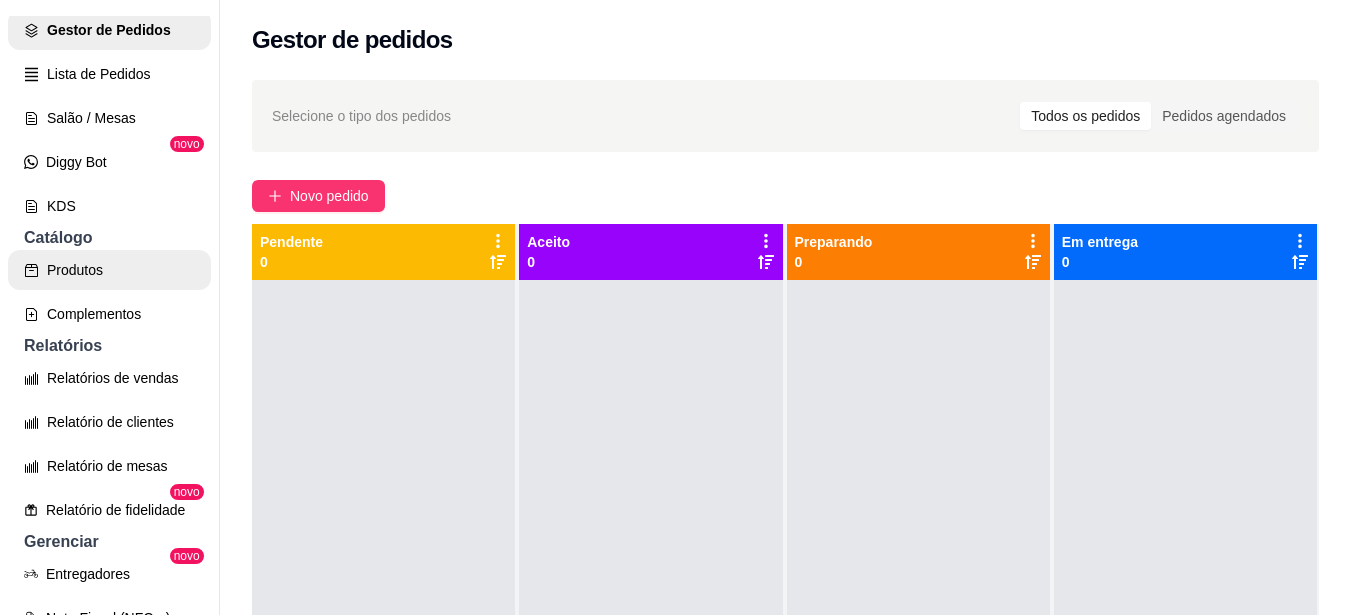 click on "Produtos" at bounding box center [109, 270] 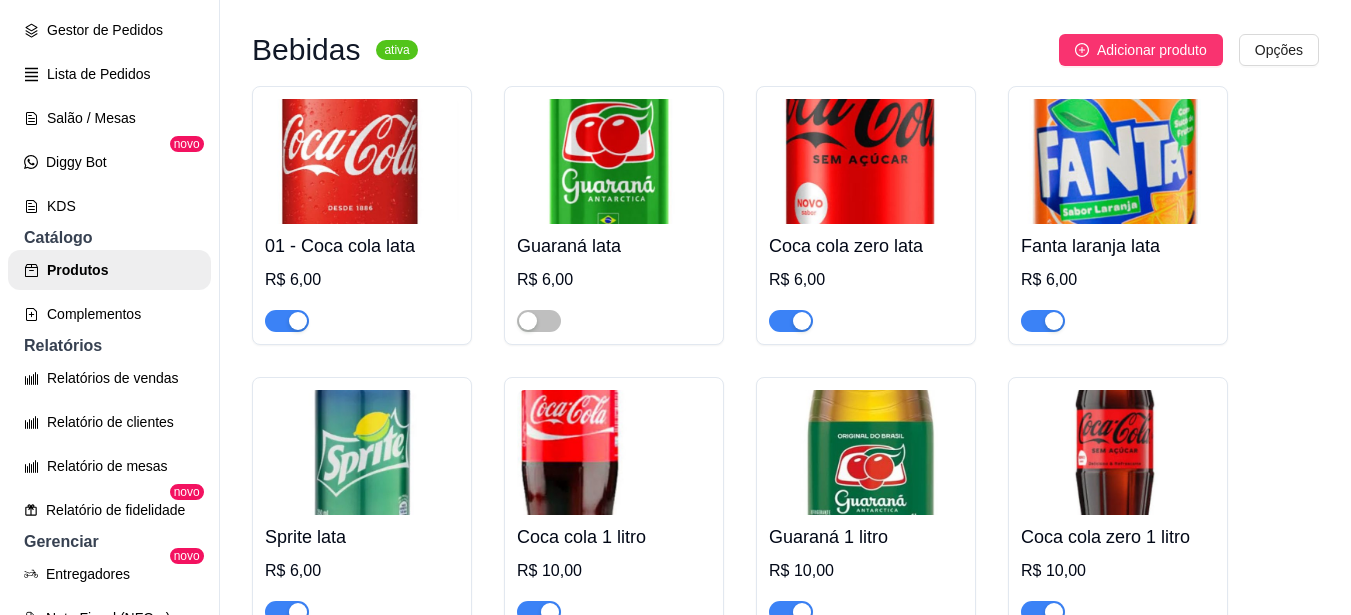 scroll, scrollTop: 7400, scrollLeft: 0, axis: vertical 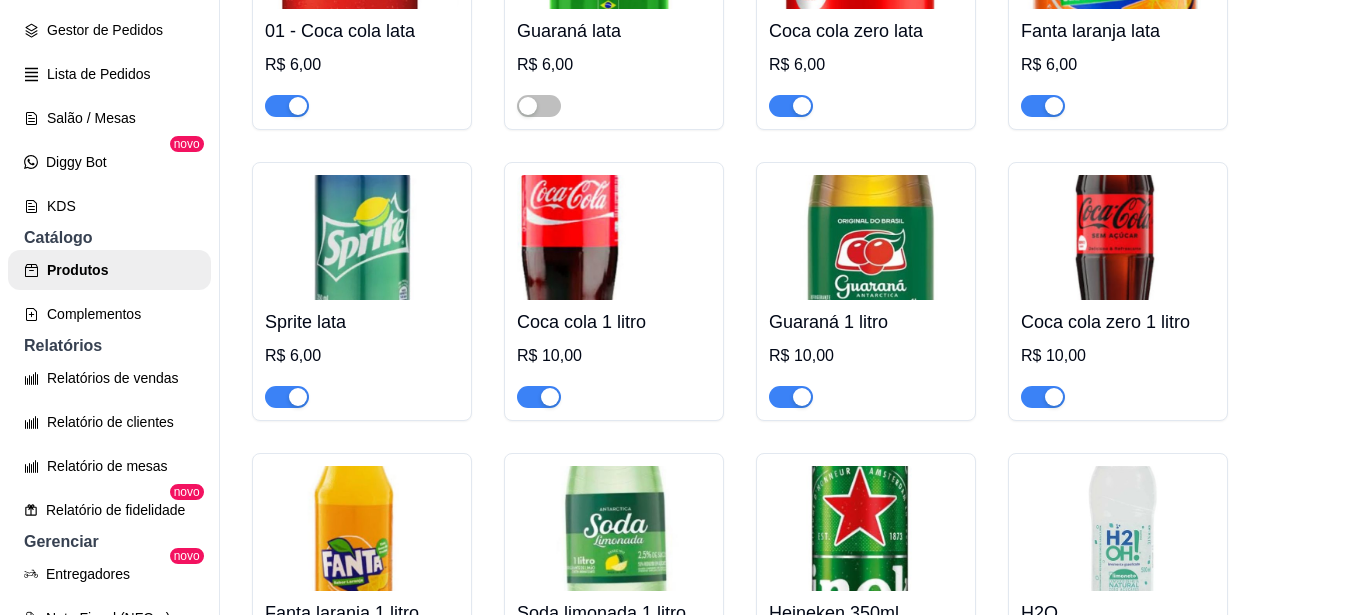 click at bounding box center [539, 397] 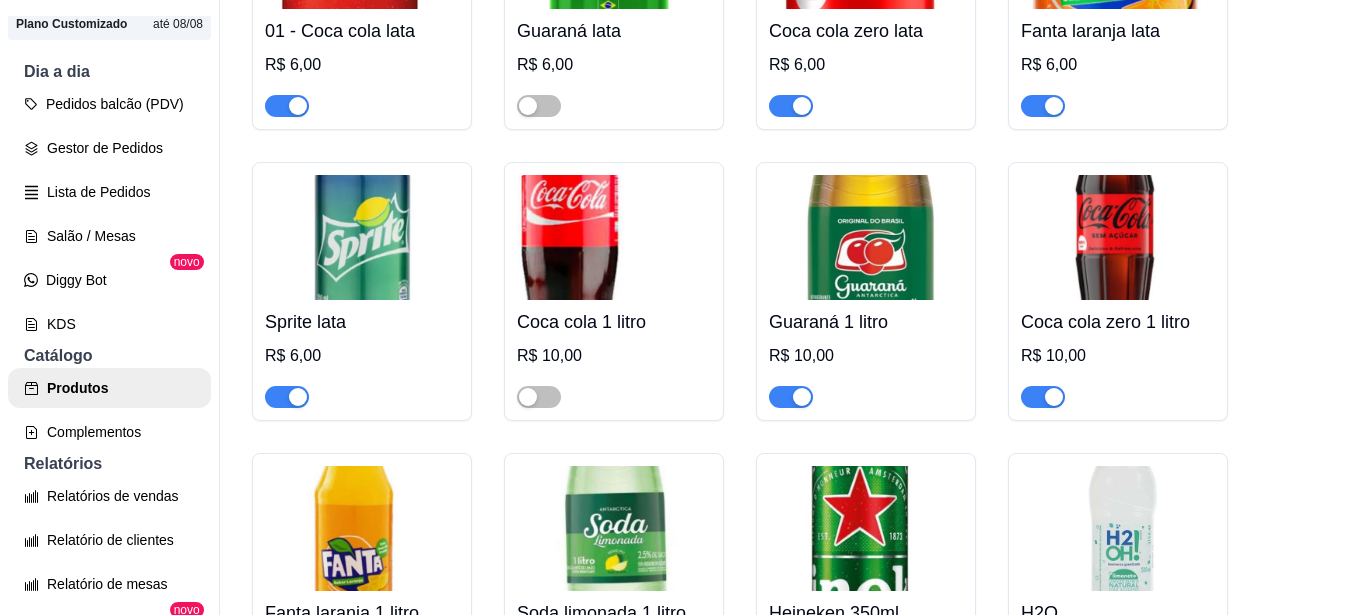 scroll, scrollTop: 0, scrollLeft: 0, axis: both 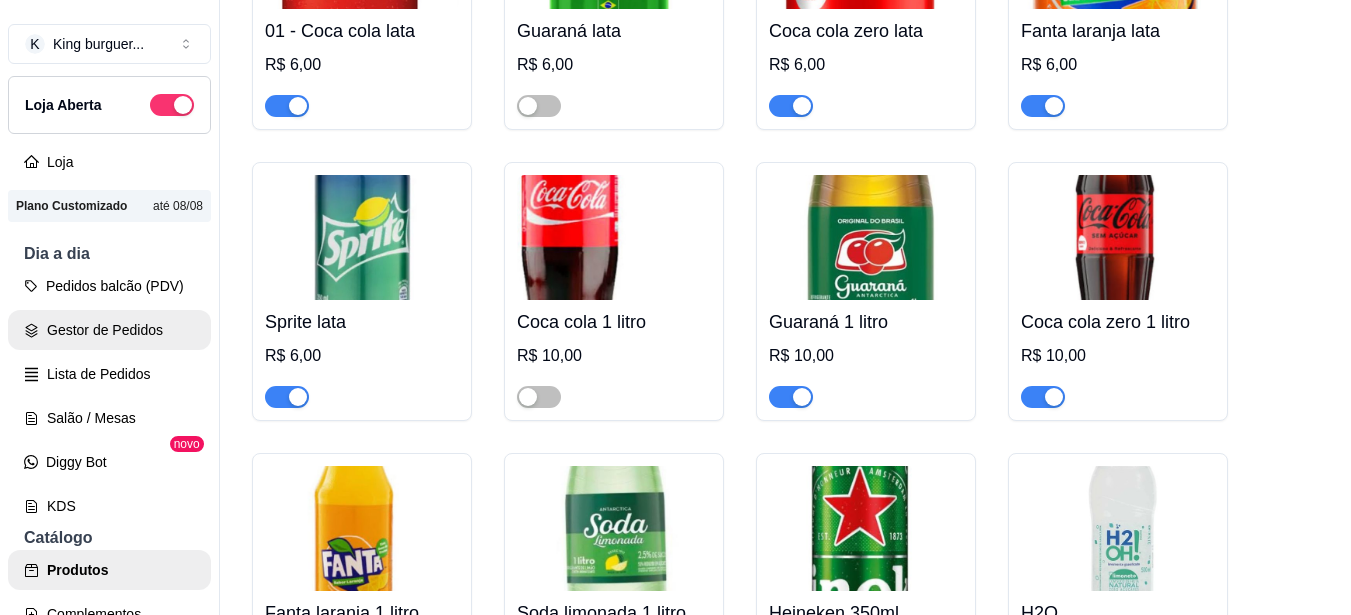 click on "Gestor de Pedidos" at bounding box center [109, 330] 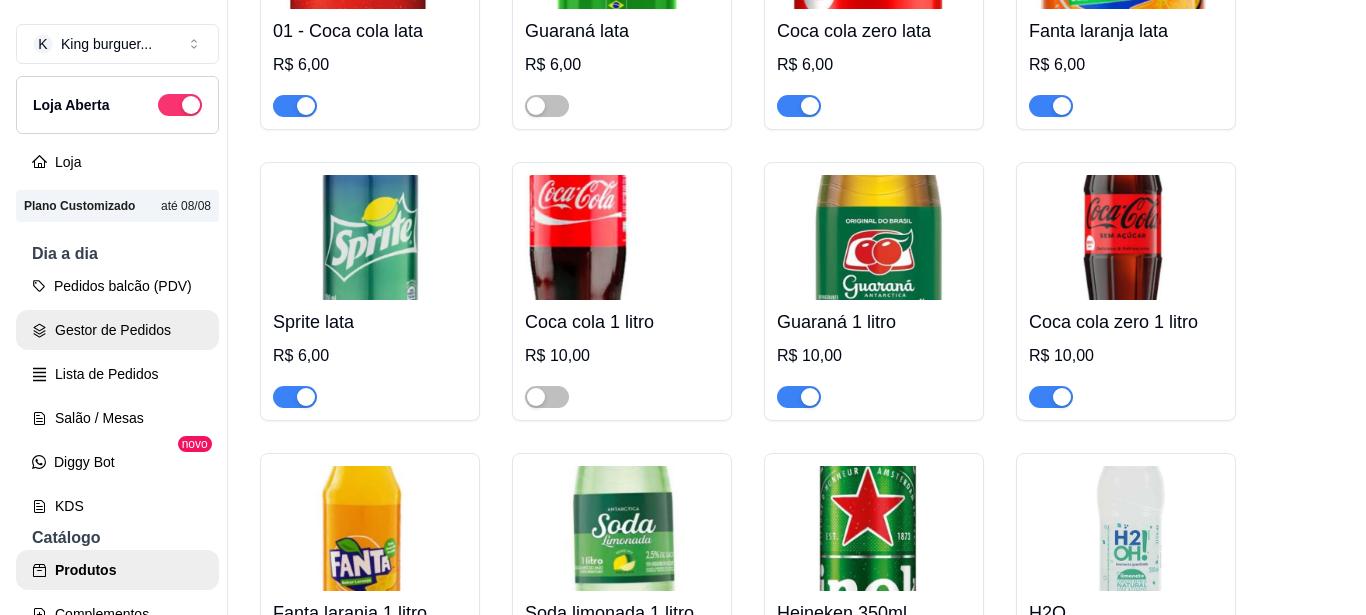 scroll, scrollTop: 0, scrollLeft: 0, axis: both 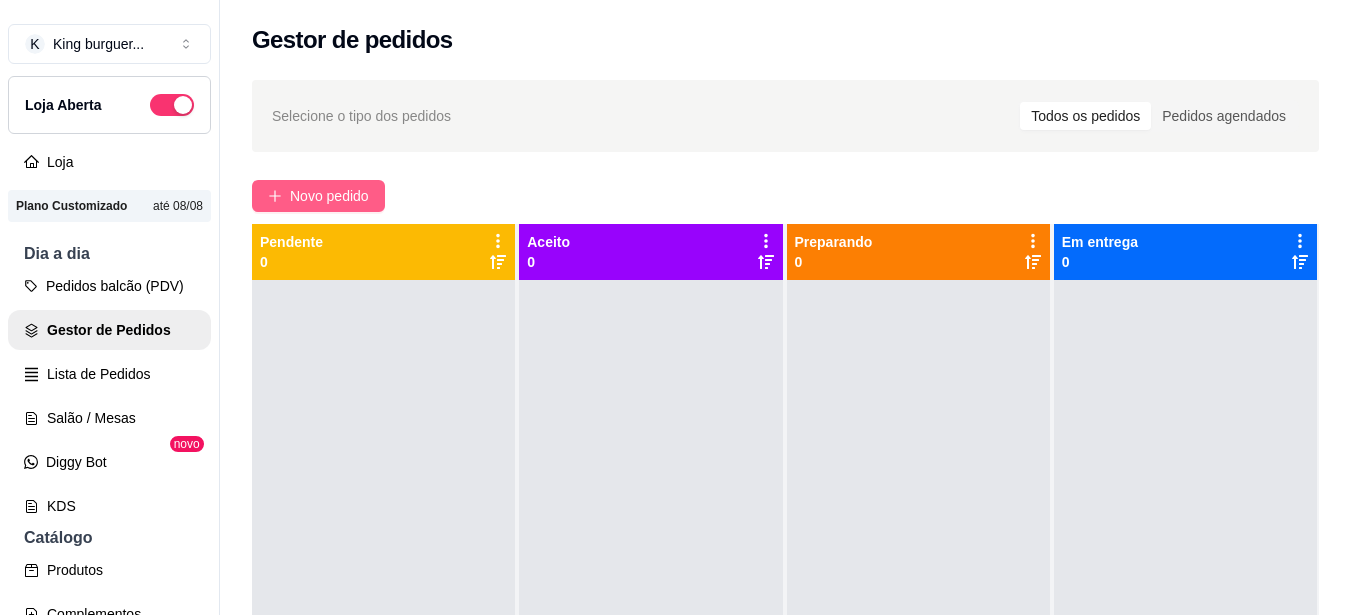 click on "Novo pedido" at bounding box center [329, 196] 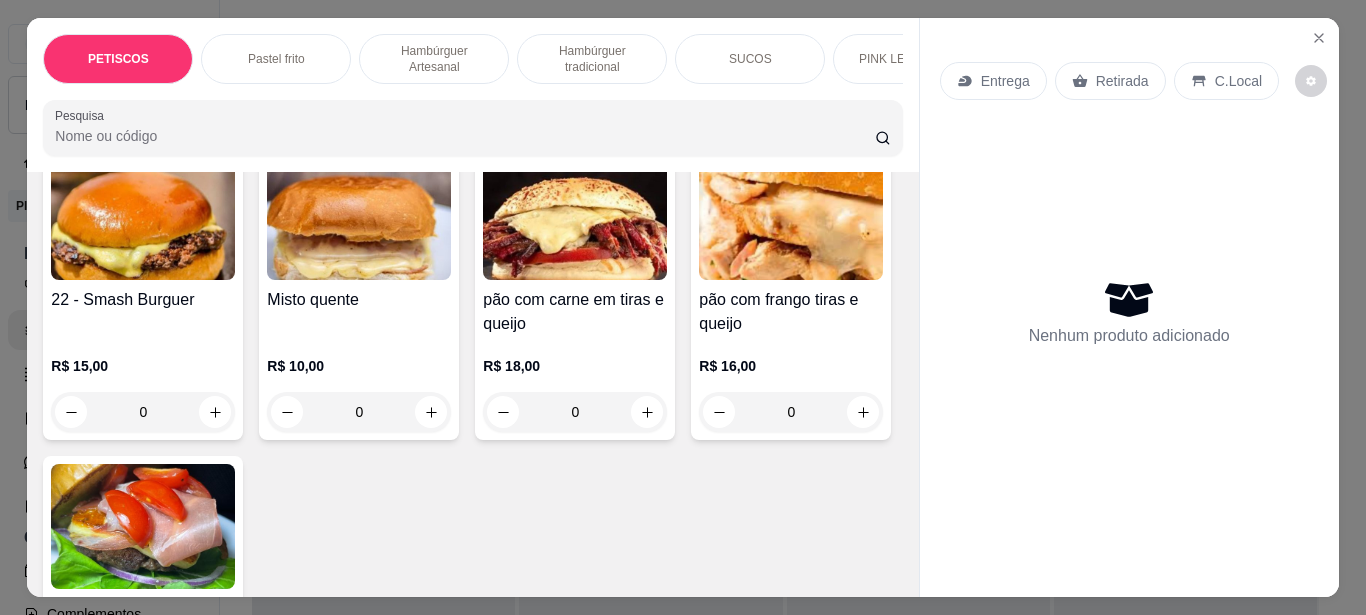 scroll, scrollTop: 2600, scrollLeft: 0, axis: vertical 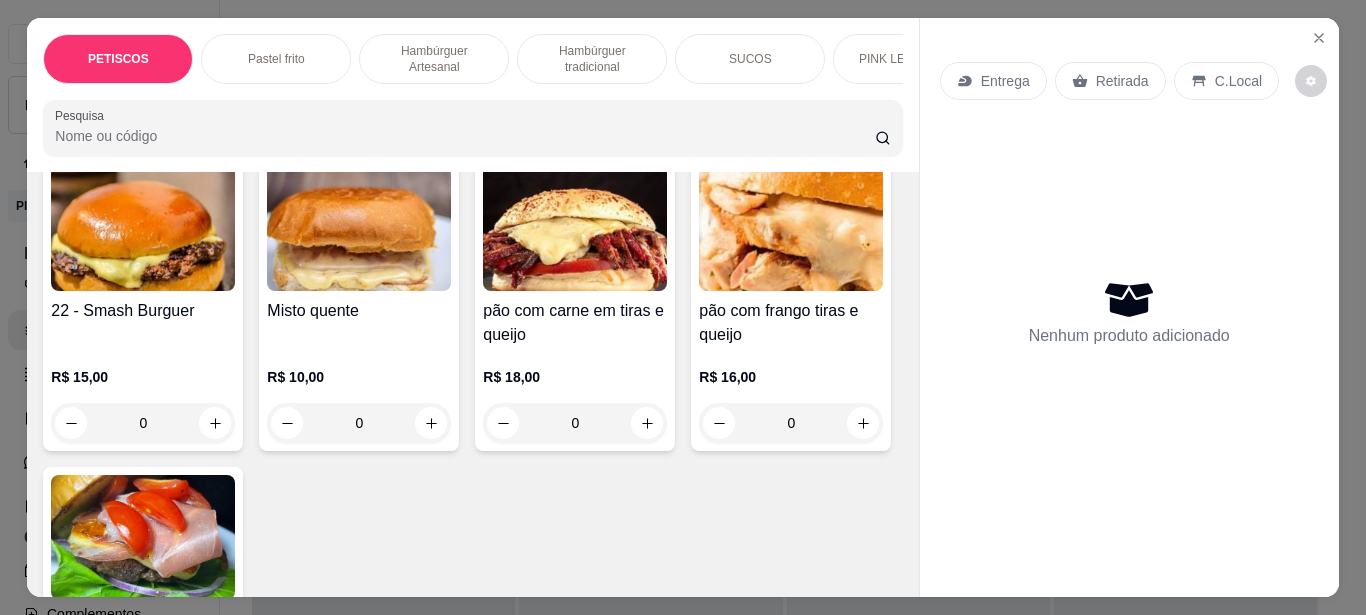 click at bounding box center (143, 228) 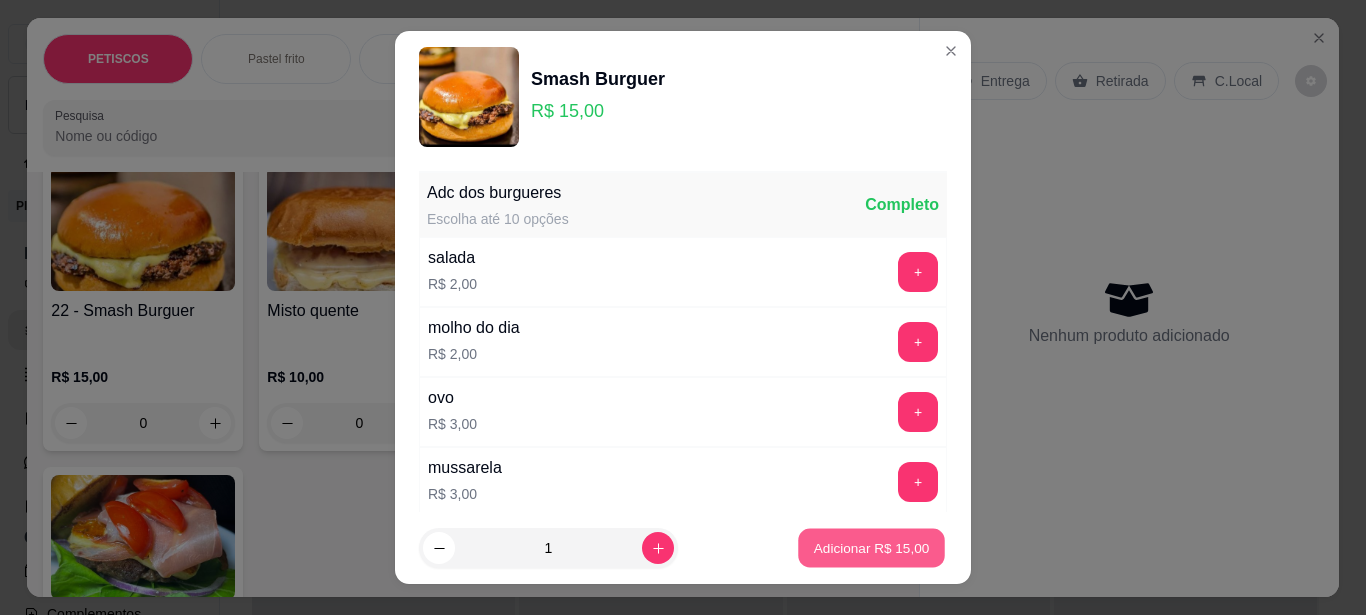 click on "Adicionar   R$ 15,00" at bounding box center (871, 548) 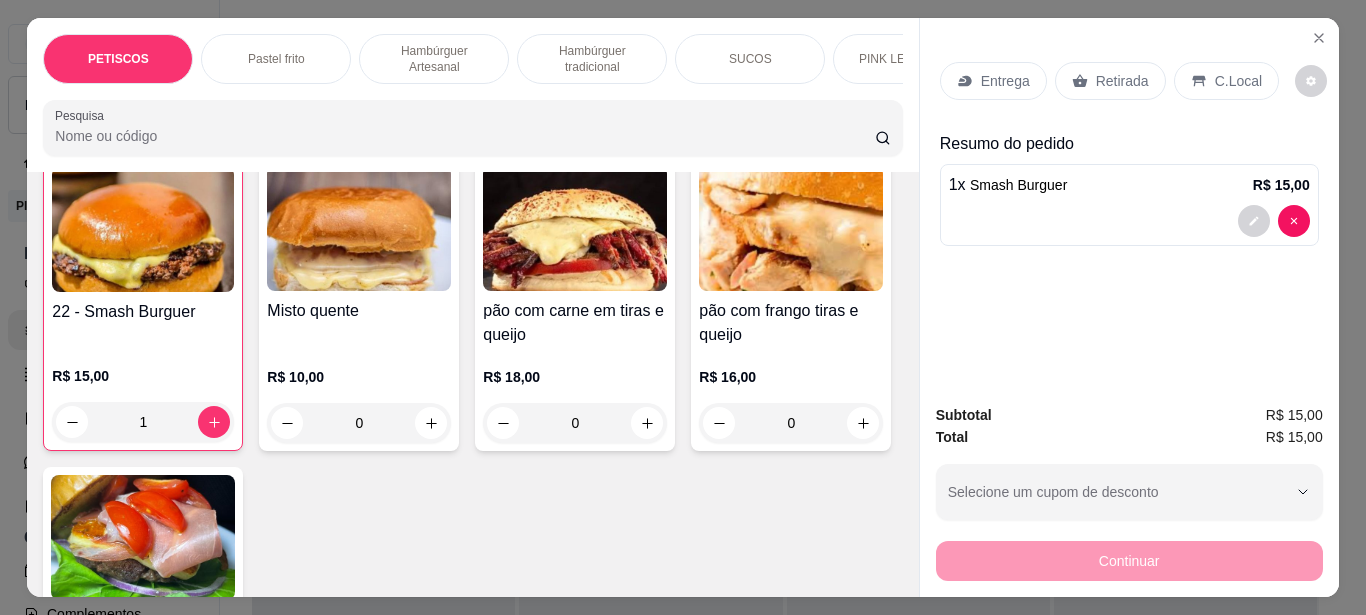 click on "Entrega" at bounding box center [1005, 81] 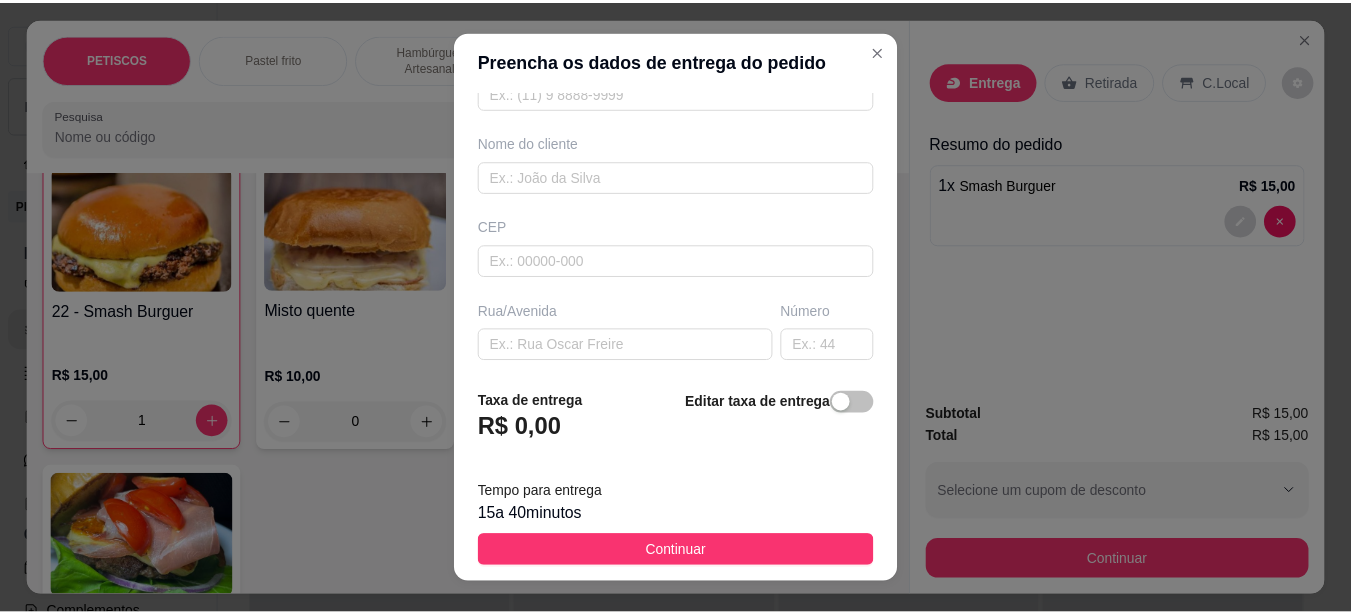 scroll, scrollTop: 300, scrollLeft: 0, axis: vertical 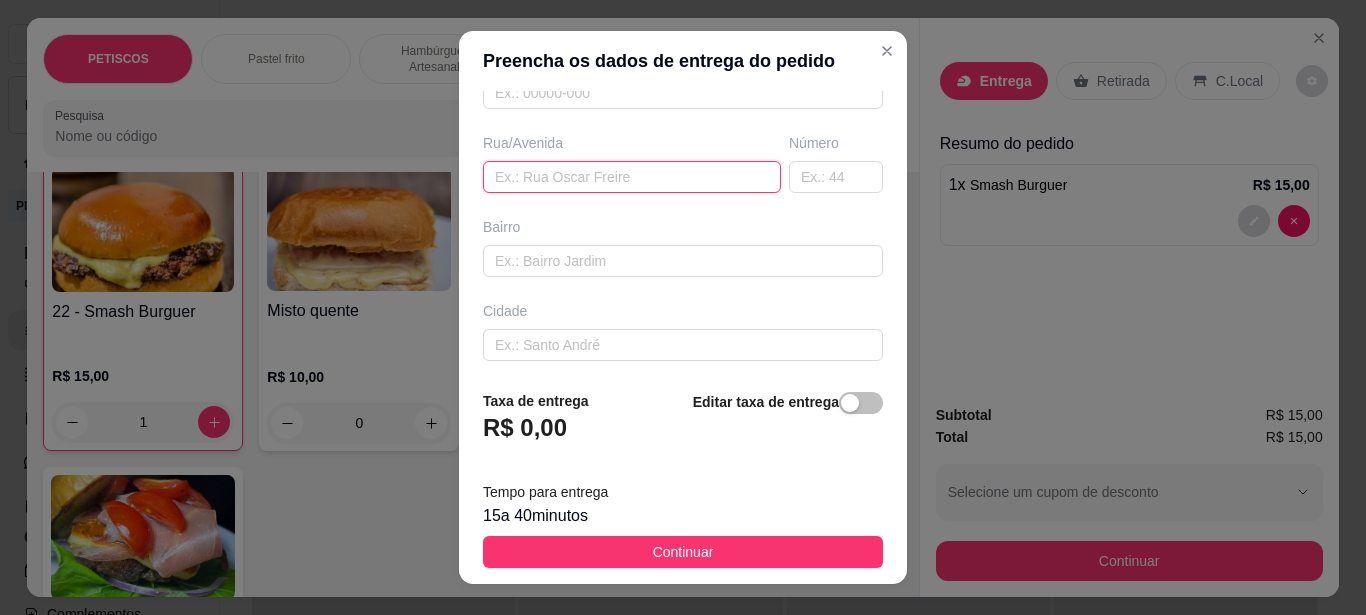 click at bounding box center [632, 177] 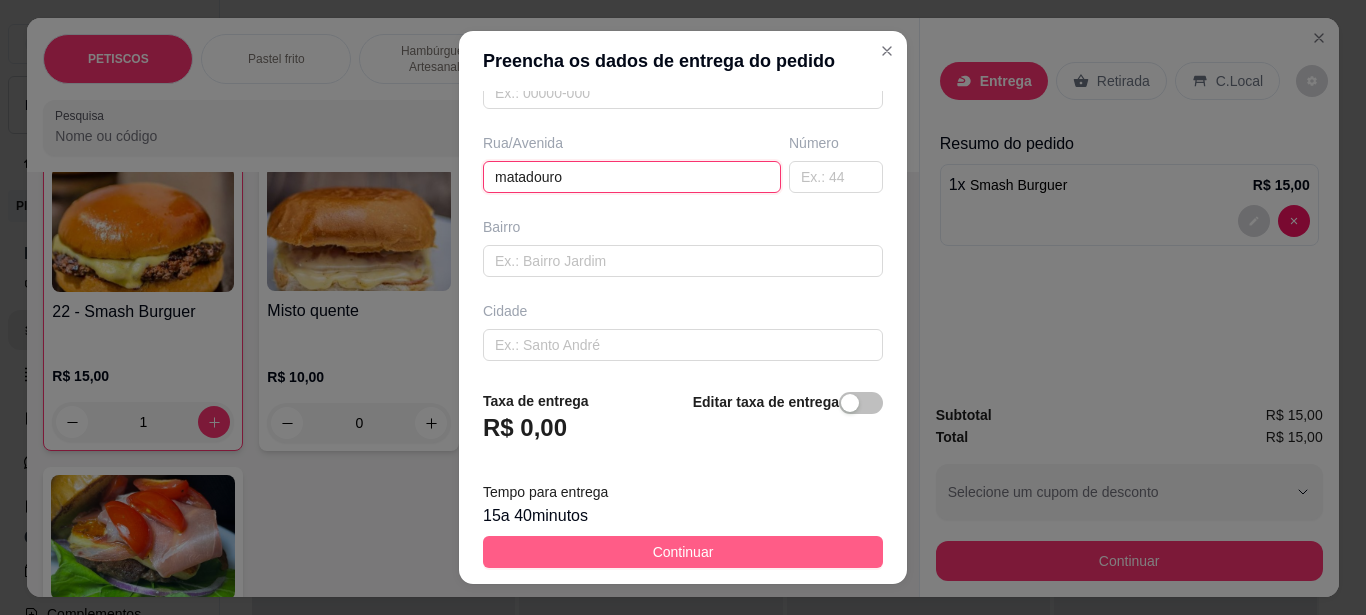 type on "matadouro" 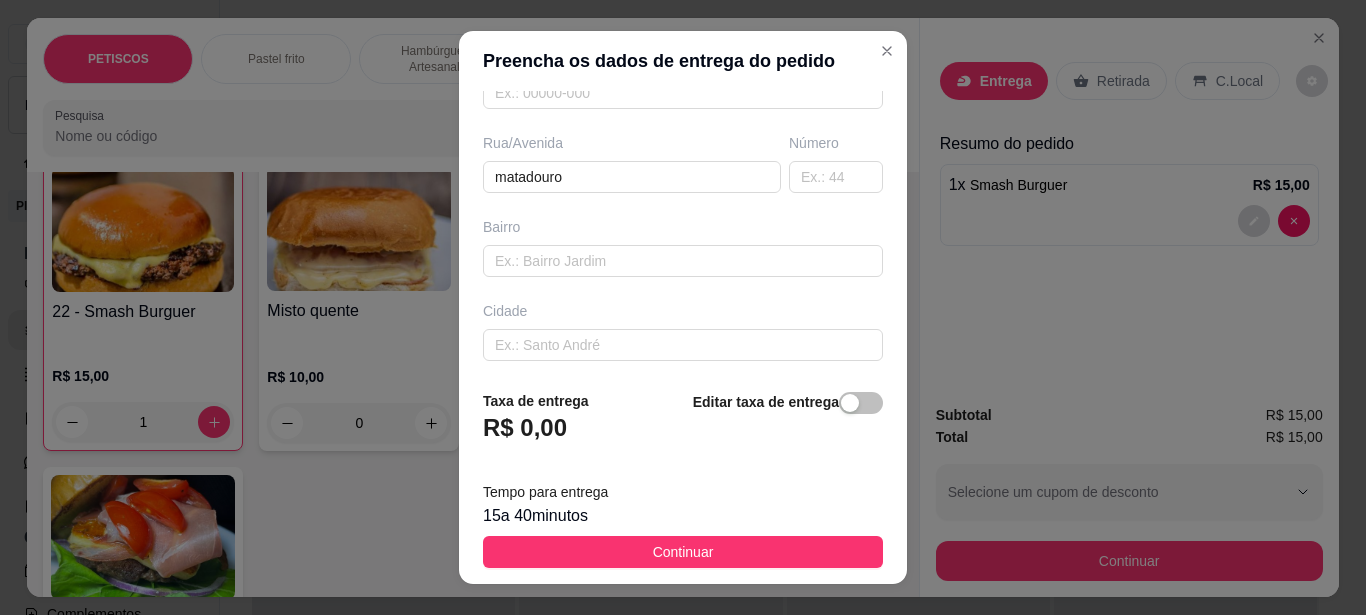 click on "Continuar" at bounding box center (683, 552) 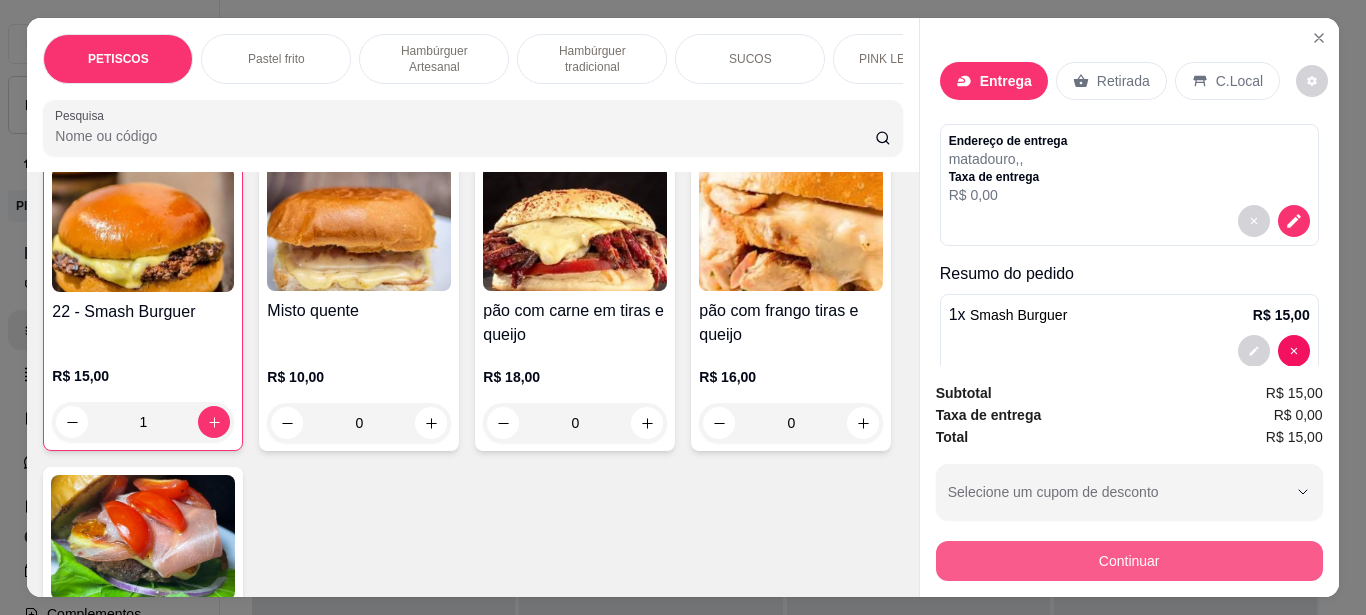 click on "Continuar" at bounding box center (1129, 561) 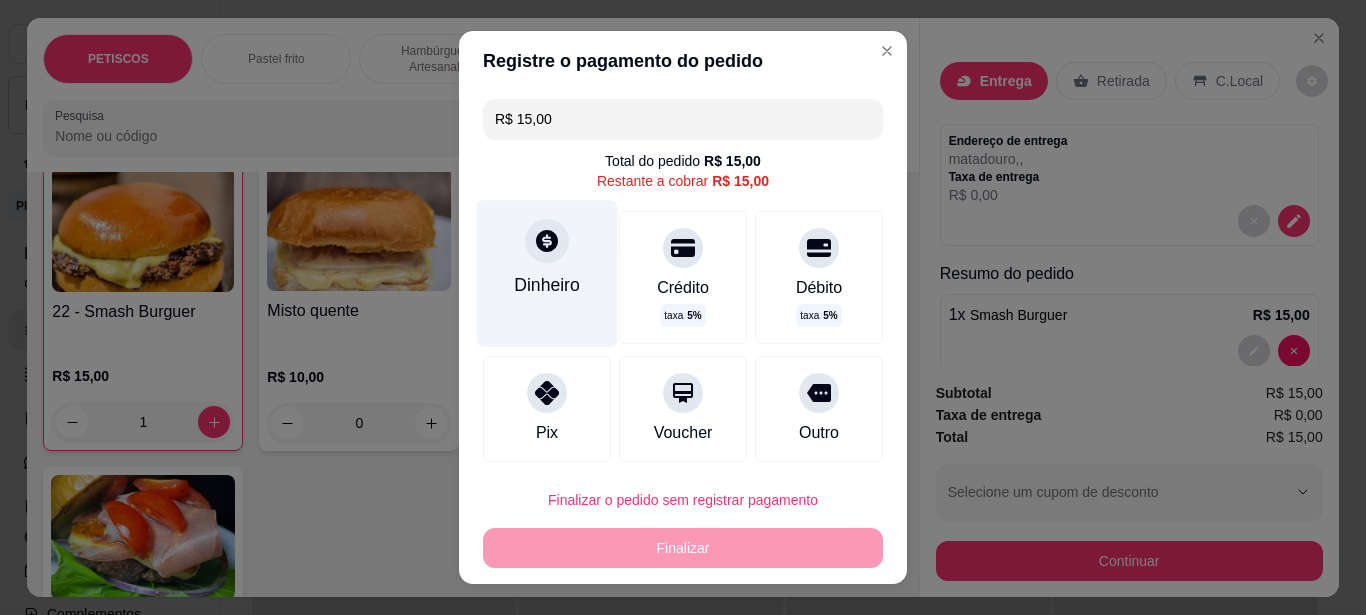 click 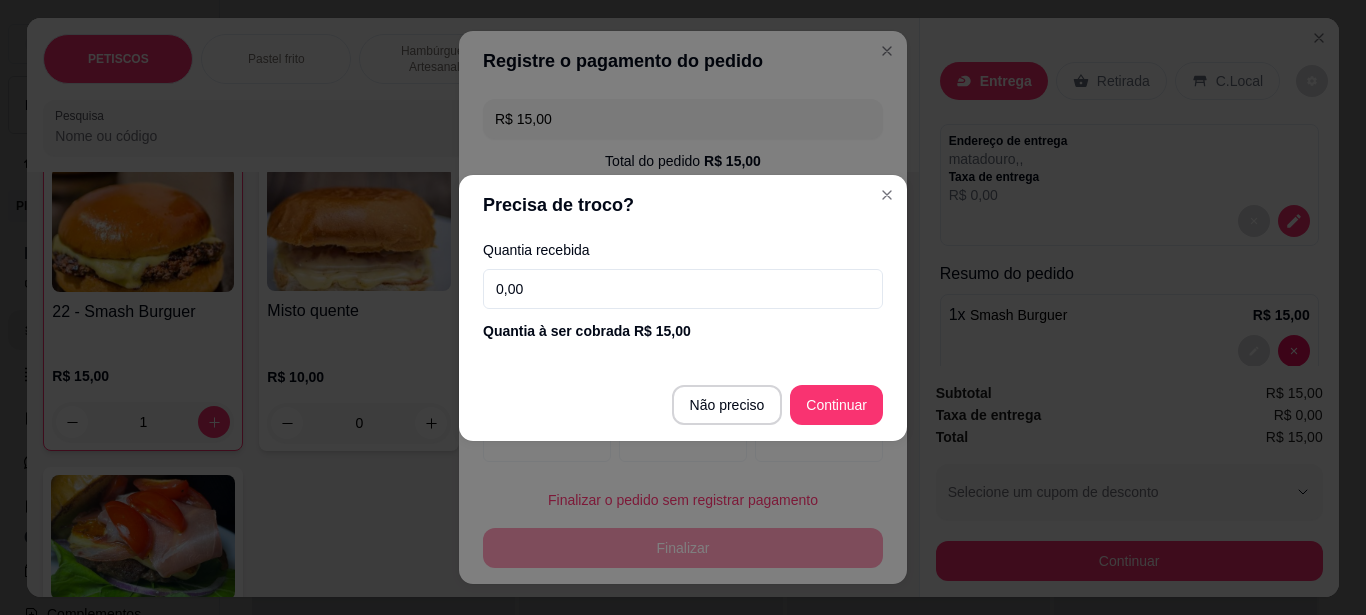 drag, startPoint x: 559, startPoint y: 289, endPoint x: 197, endPoint y: 264, distance: 362.86224 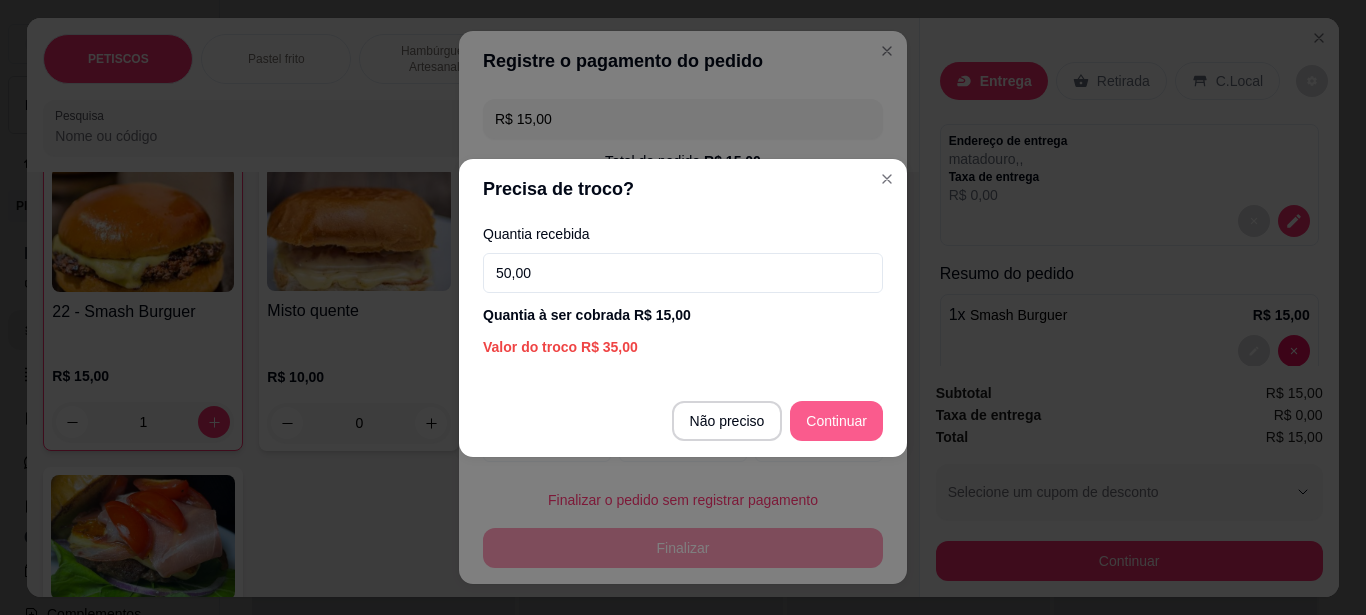 type on "50,00" 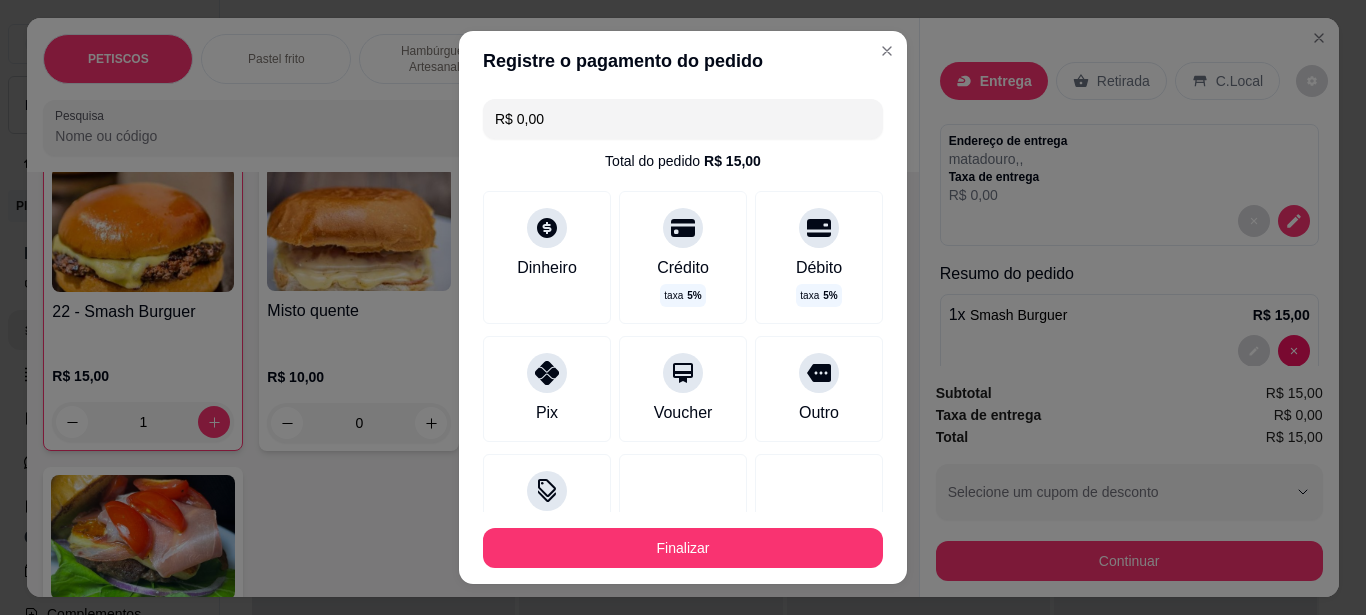 type on "R$ 0,00" 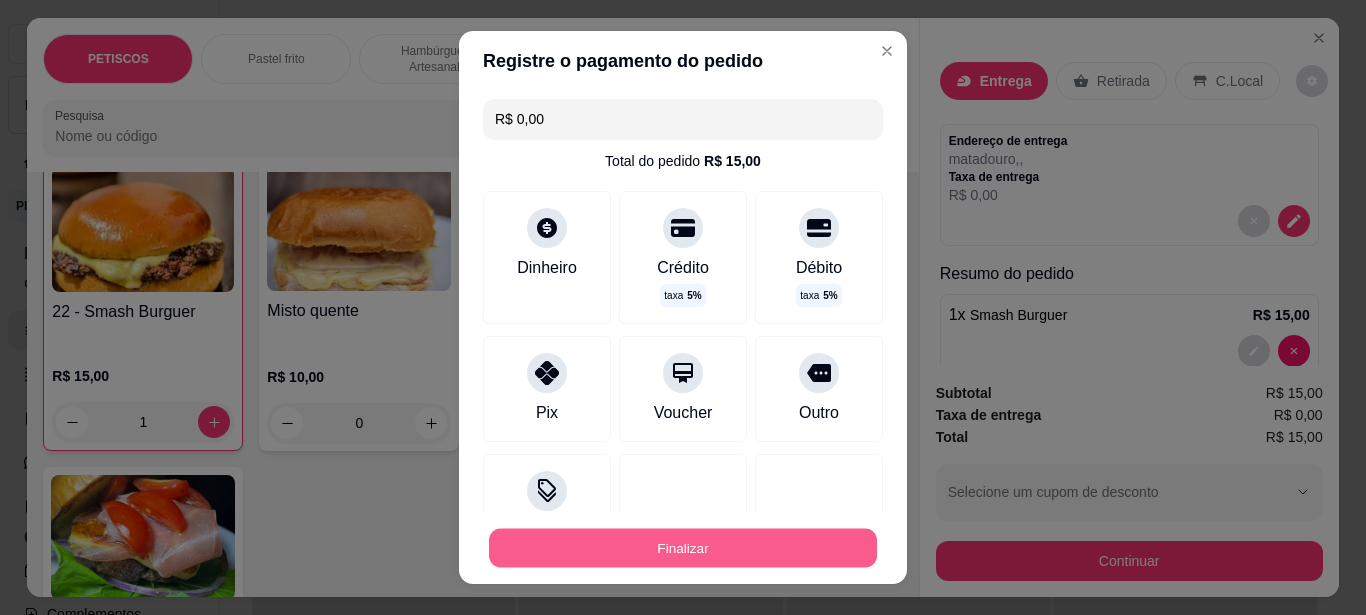 click on "Finalizar" at bounding box center [683, 548] 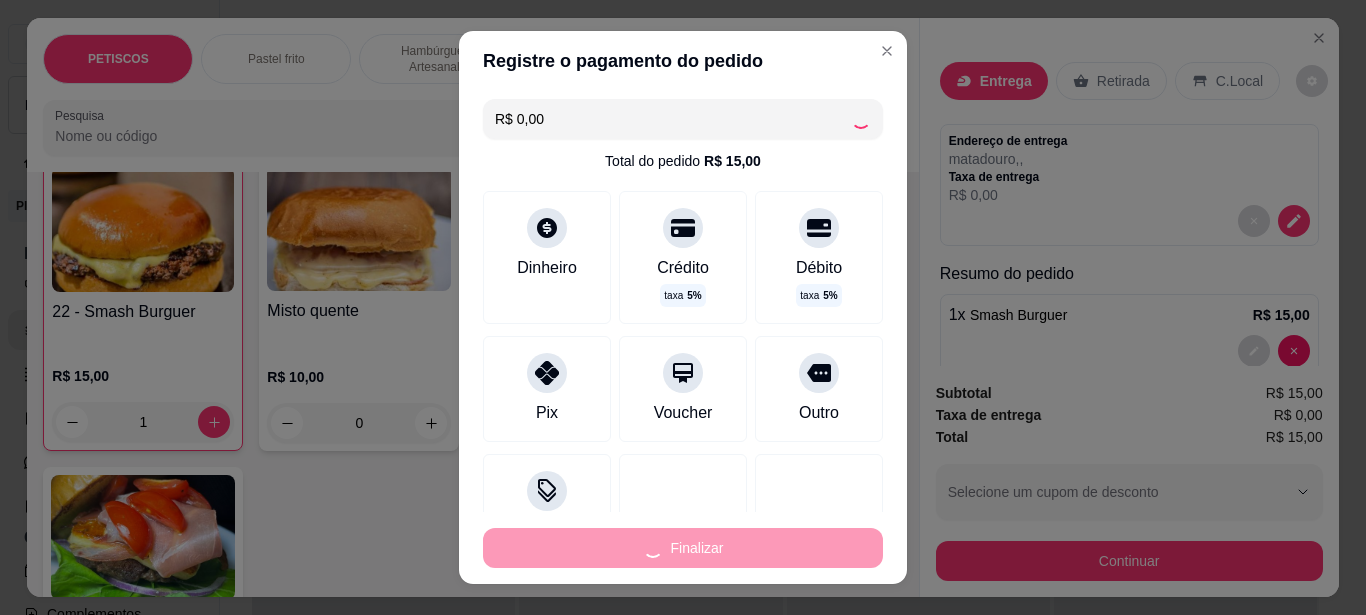type on "0" 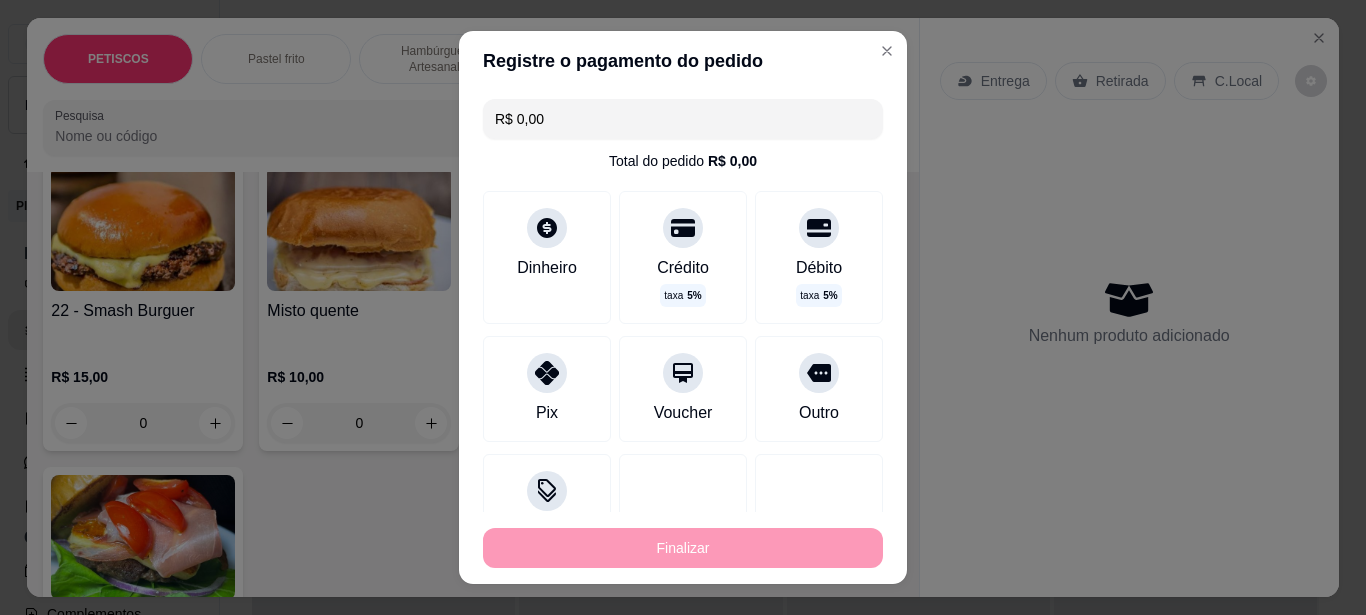type on "-R$ 15,00" 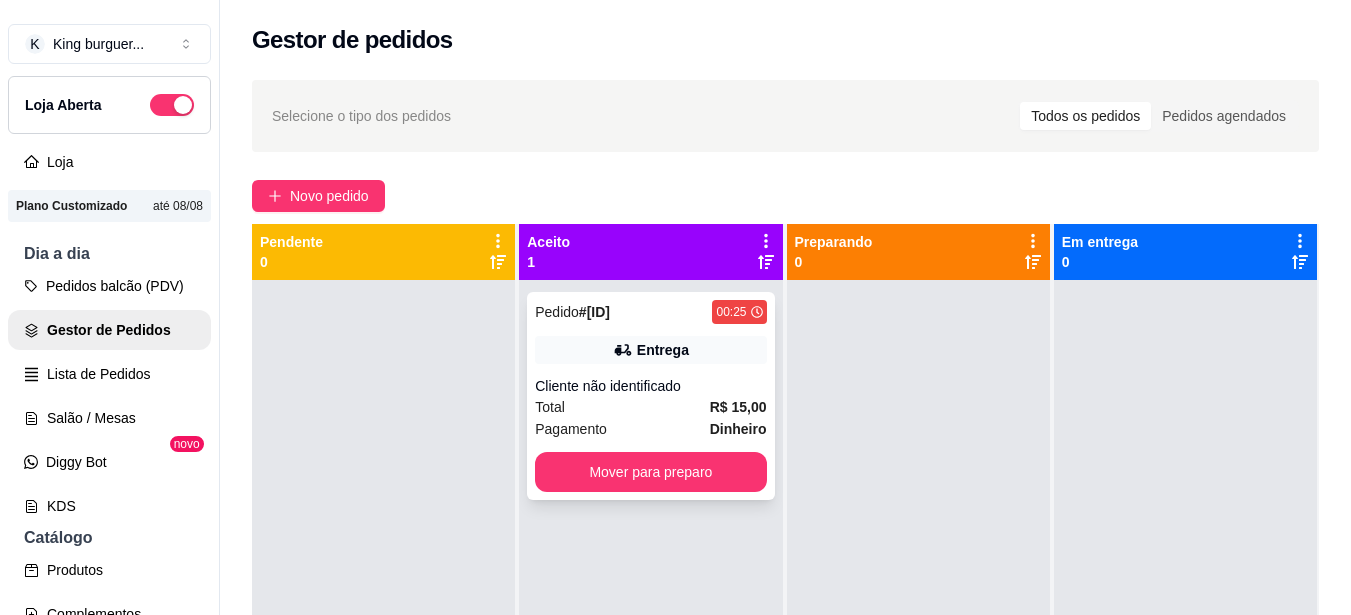 click on "Cliente não identificado" at bounding box center [650, 386] 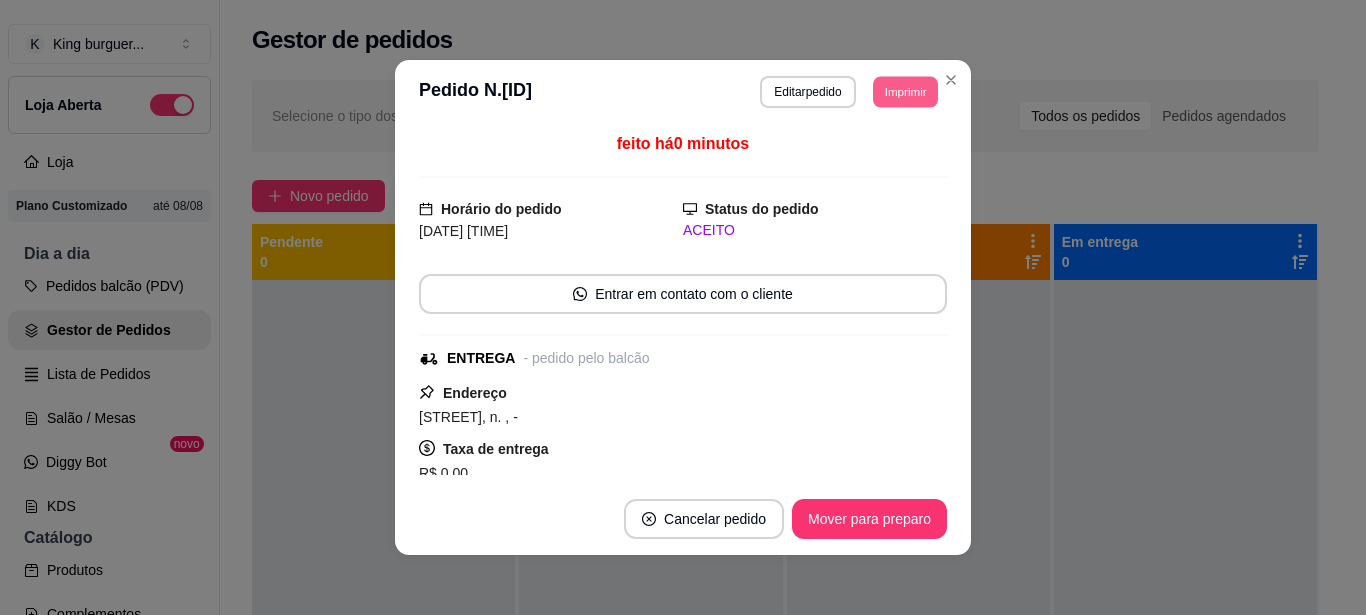 click on "Imprimir" at bounding box center [905, 91] 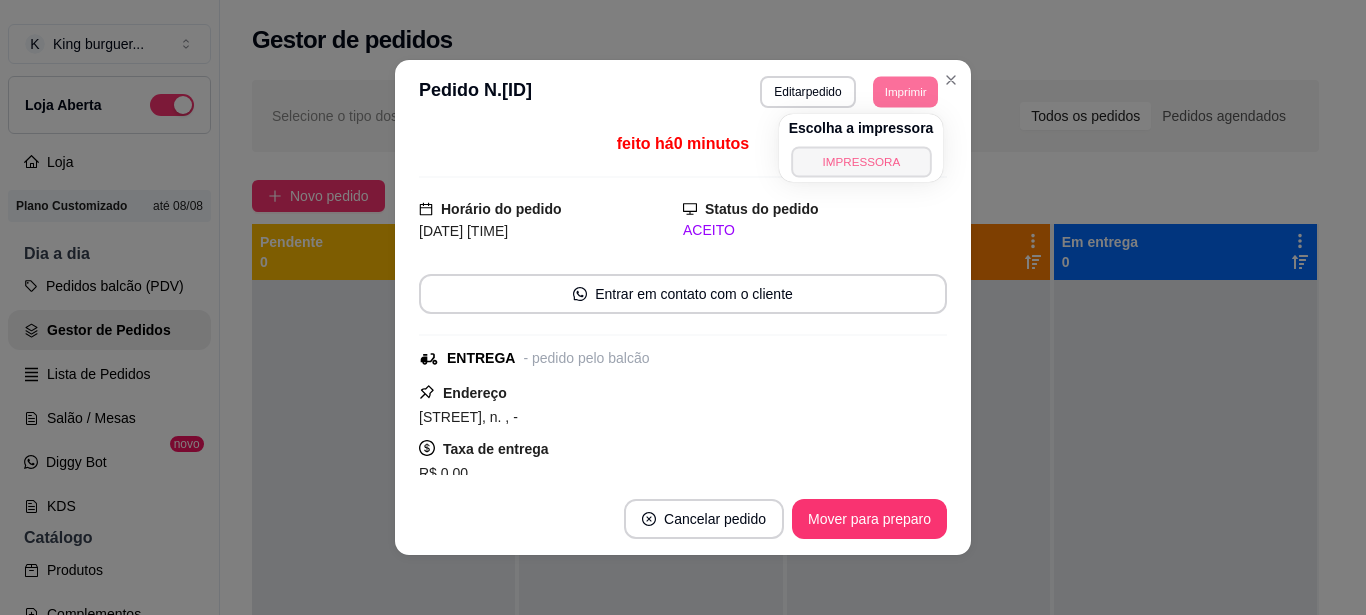 click on "IMPRESSORA" at bounding box center [861, 161] 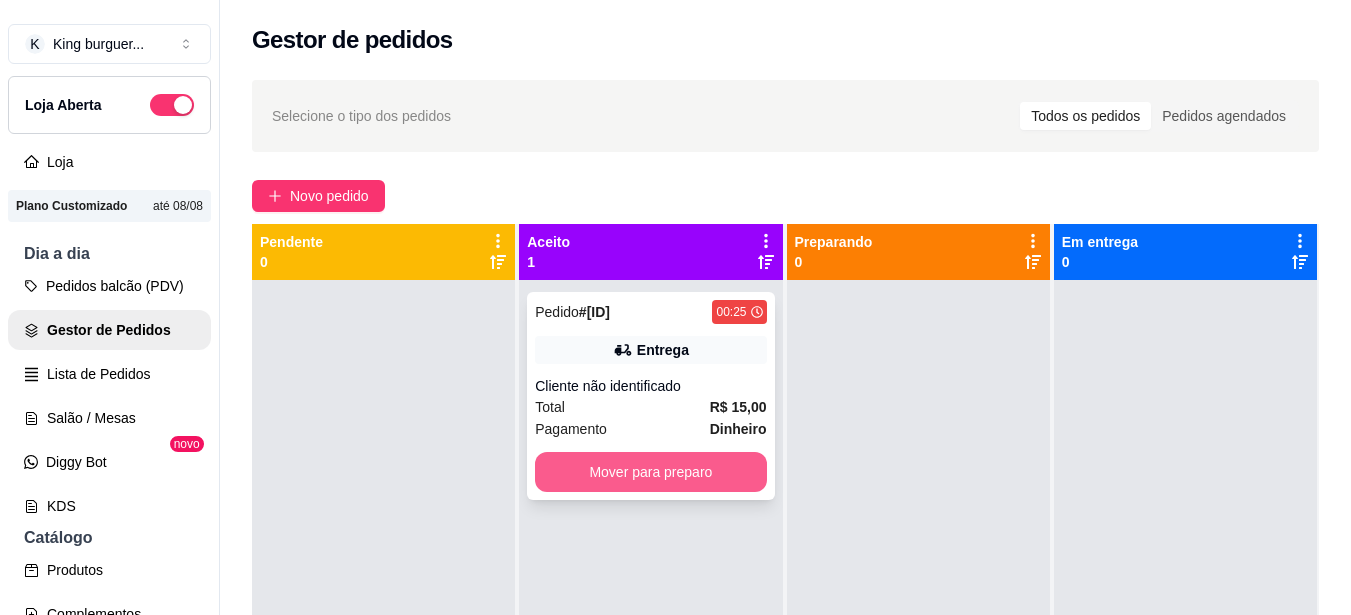 click on "Mover para preparo" at bounding box center [650, 472] 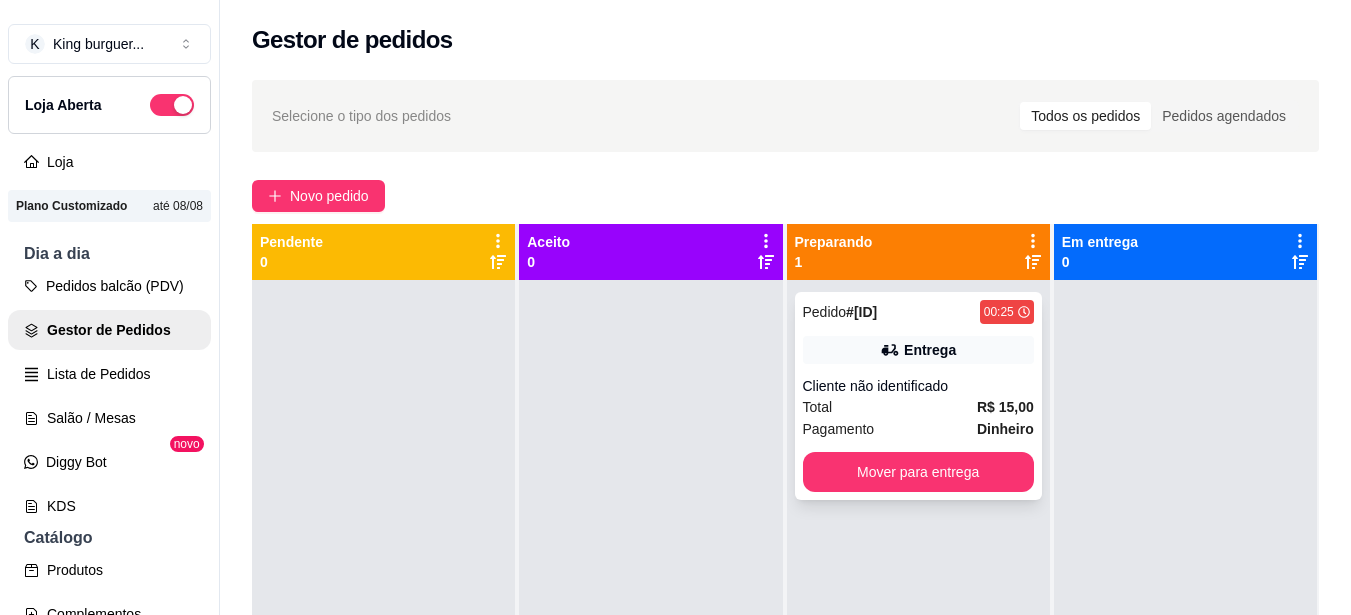 click on "Mover para entrega" at bounding box center (918, 472) 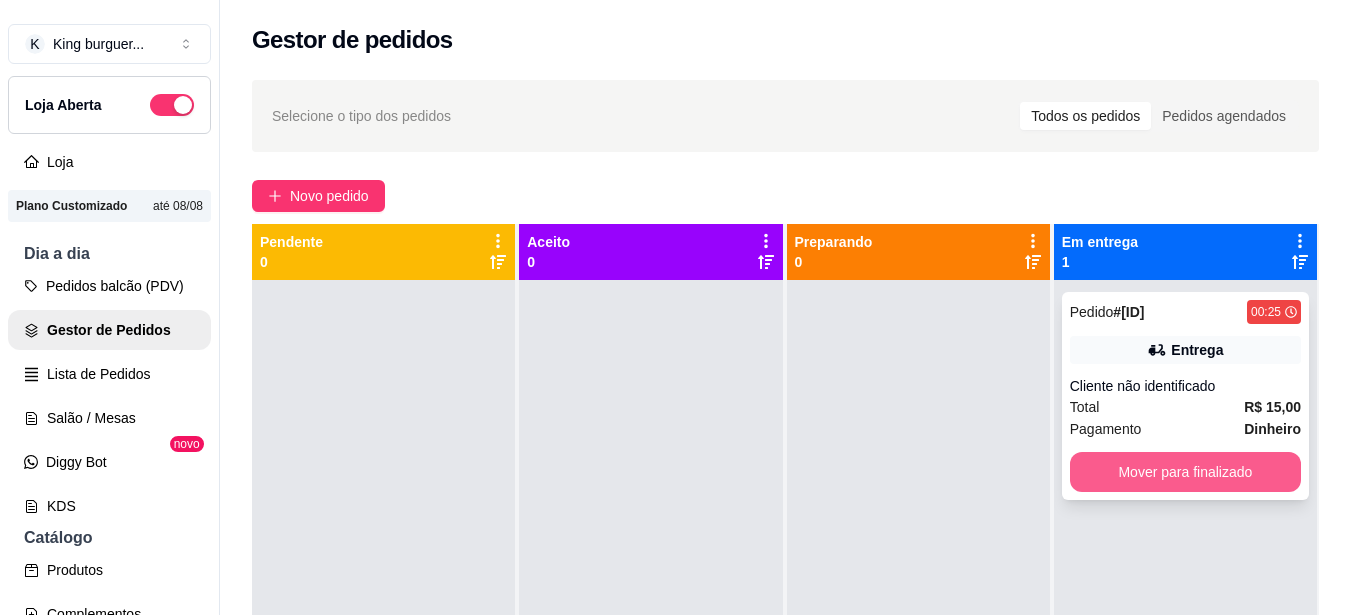 click on "Mover para finalizado" at bounding box center [1185, 472] 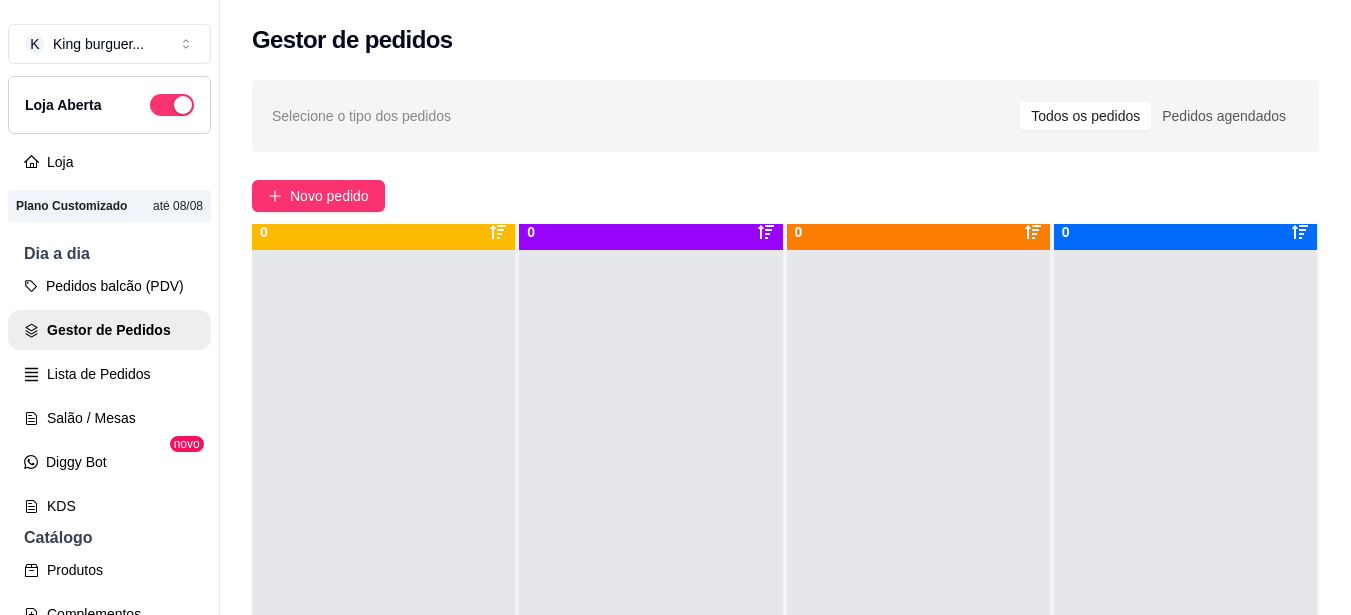 scroll, scrollTop: 56, scrollLeft: 0, axis: vertical 